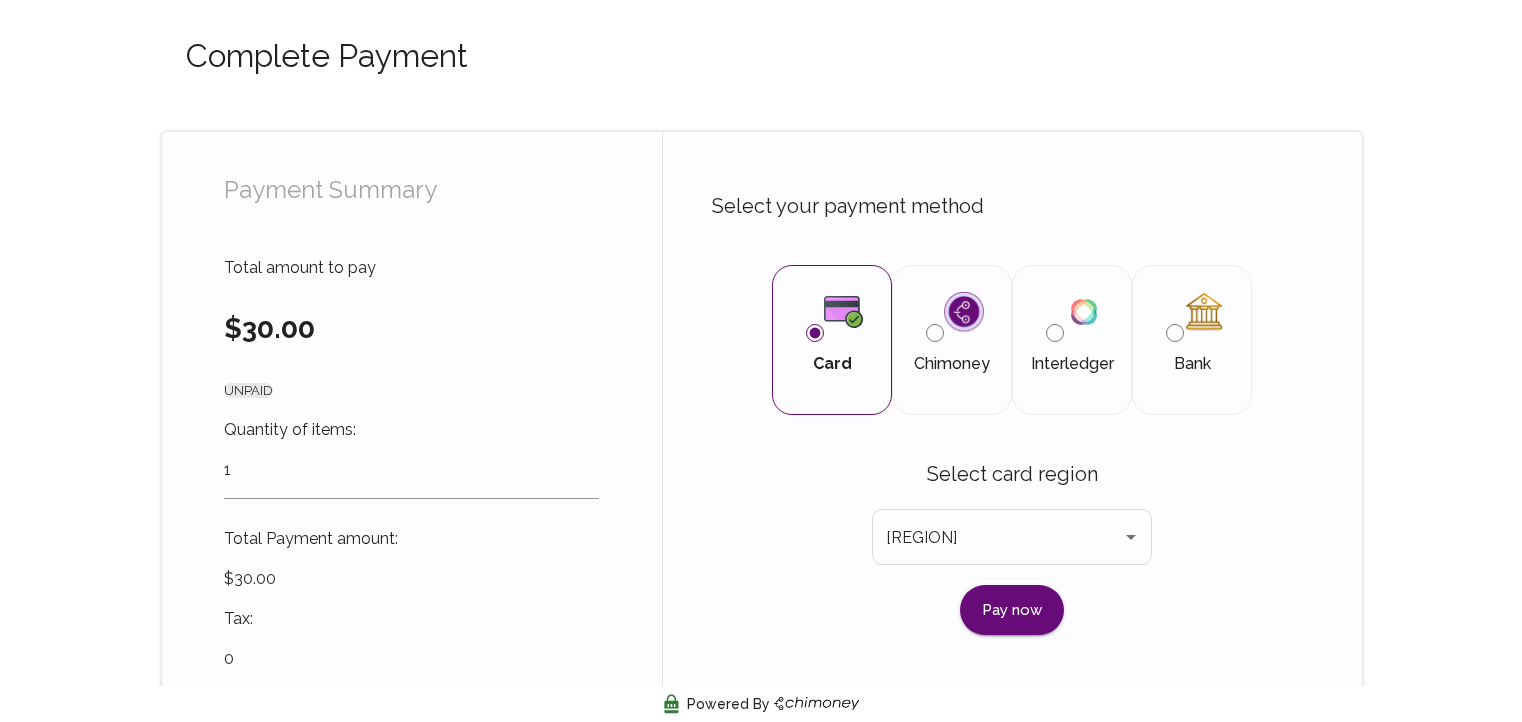 scroll, scrollTop: 0, scrollLeft: 0, axis: both 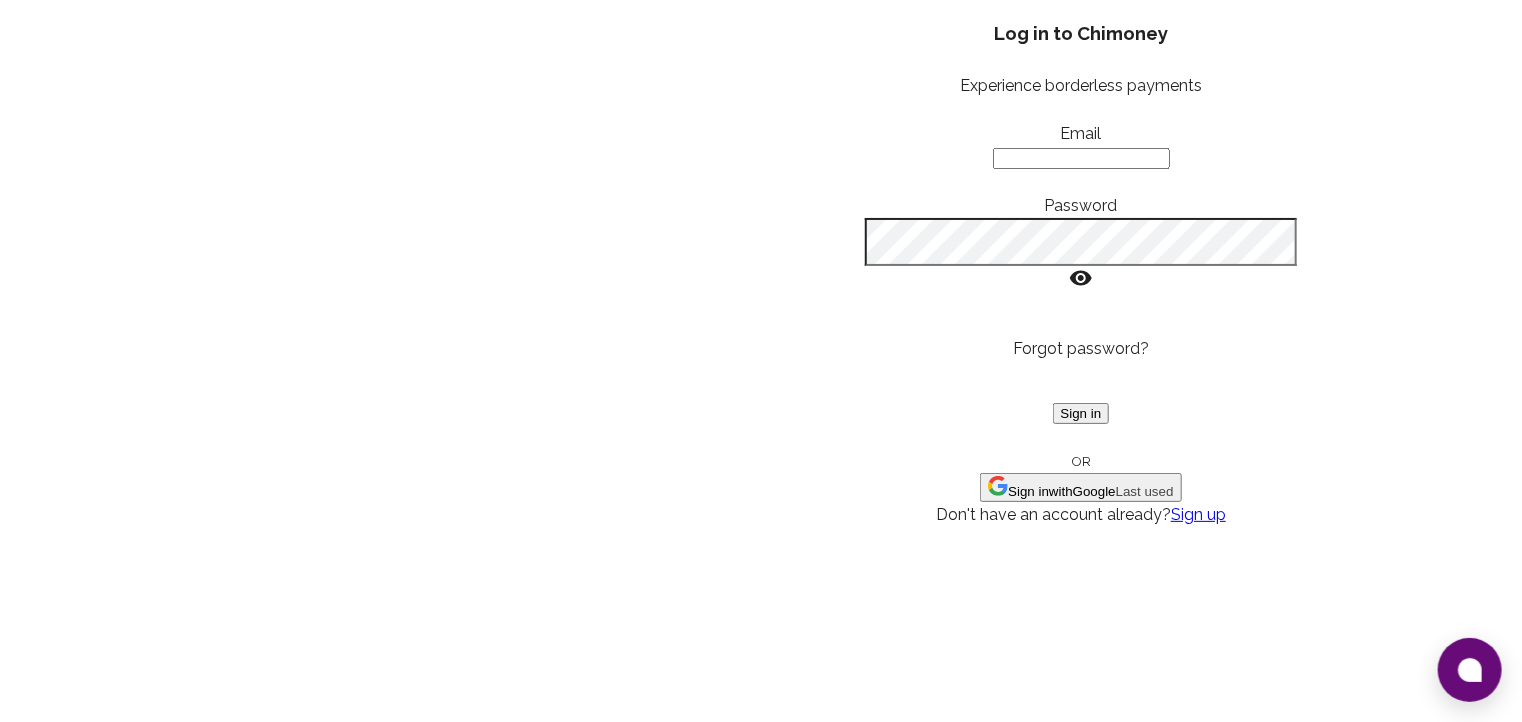 click at bounding box center [998, 486] 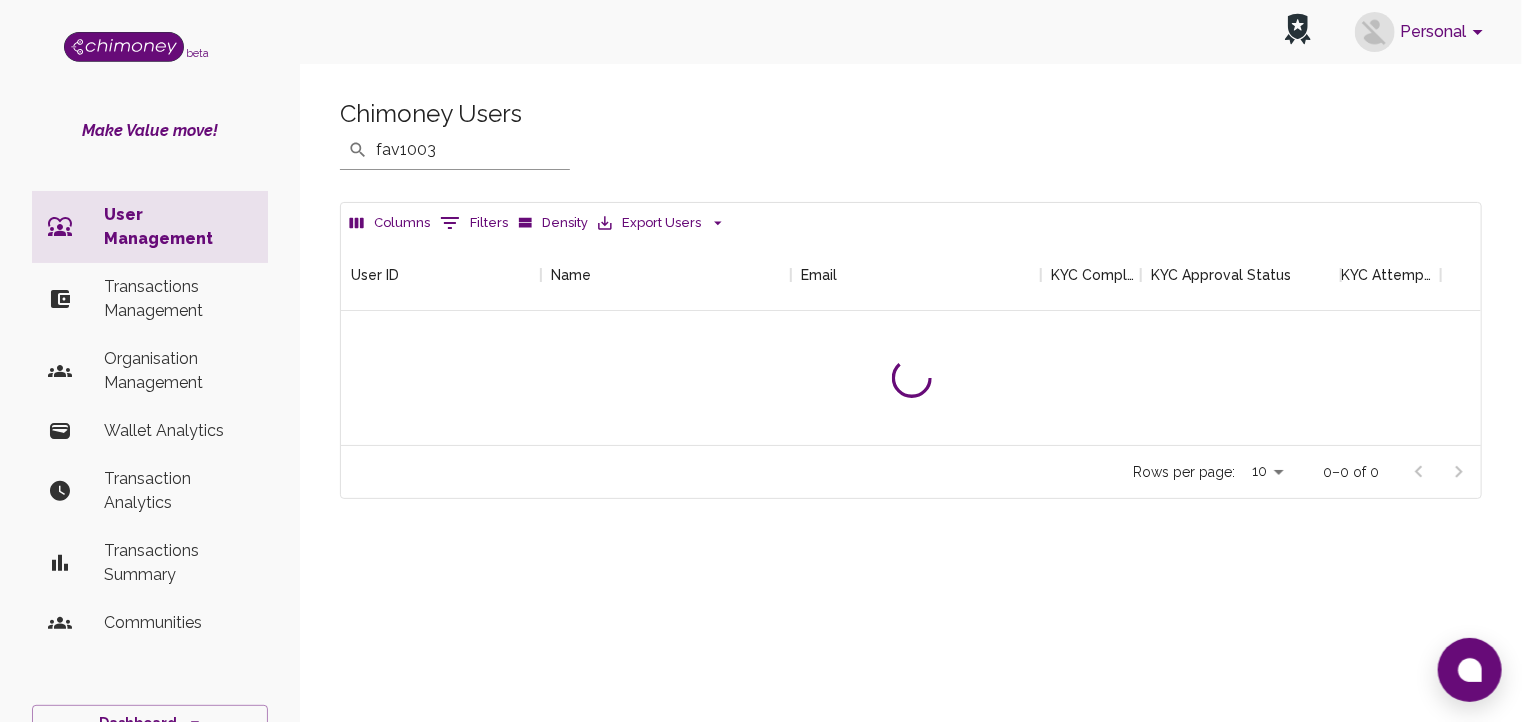 scroll, scrollTop: 16, scrollLeft: 16, axis: both 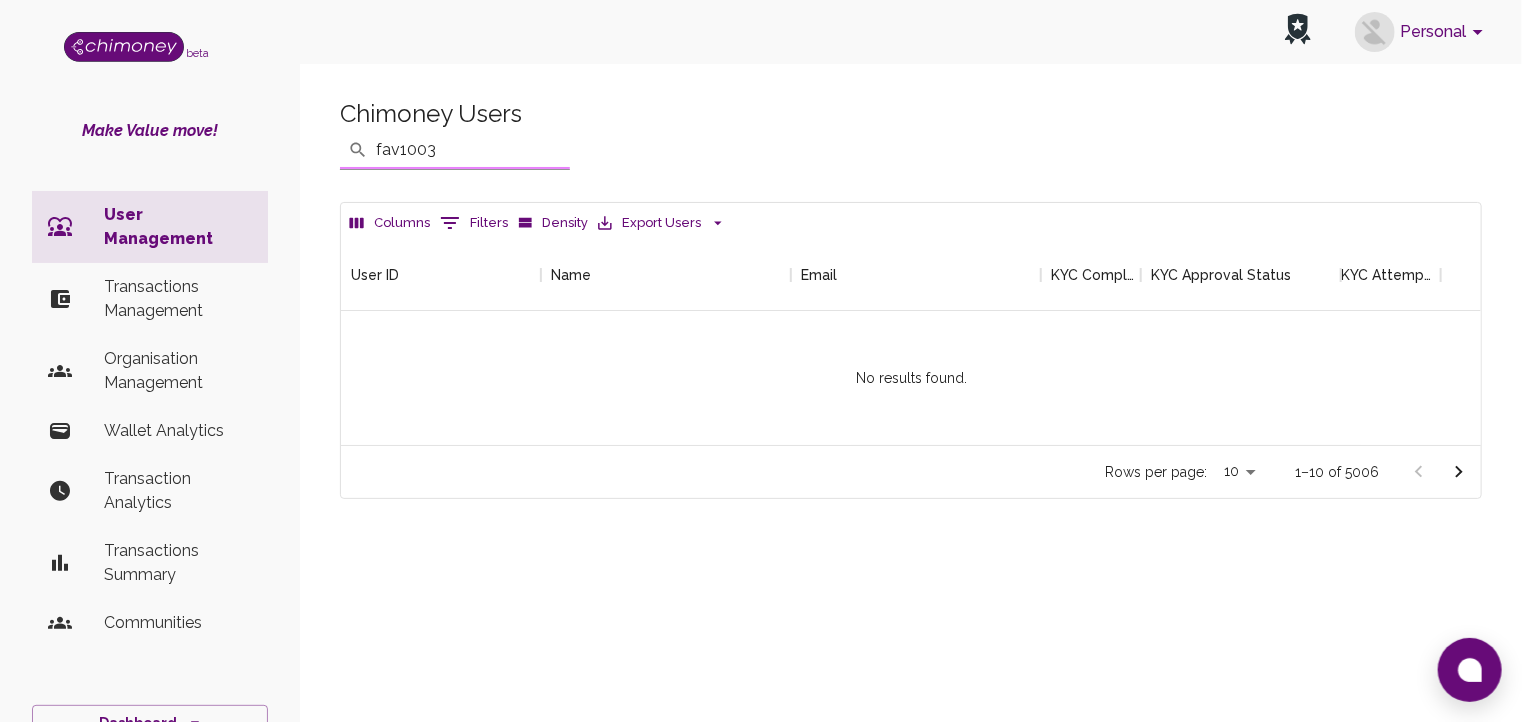 click on "fav1003" at bounding box center (473, 150) 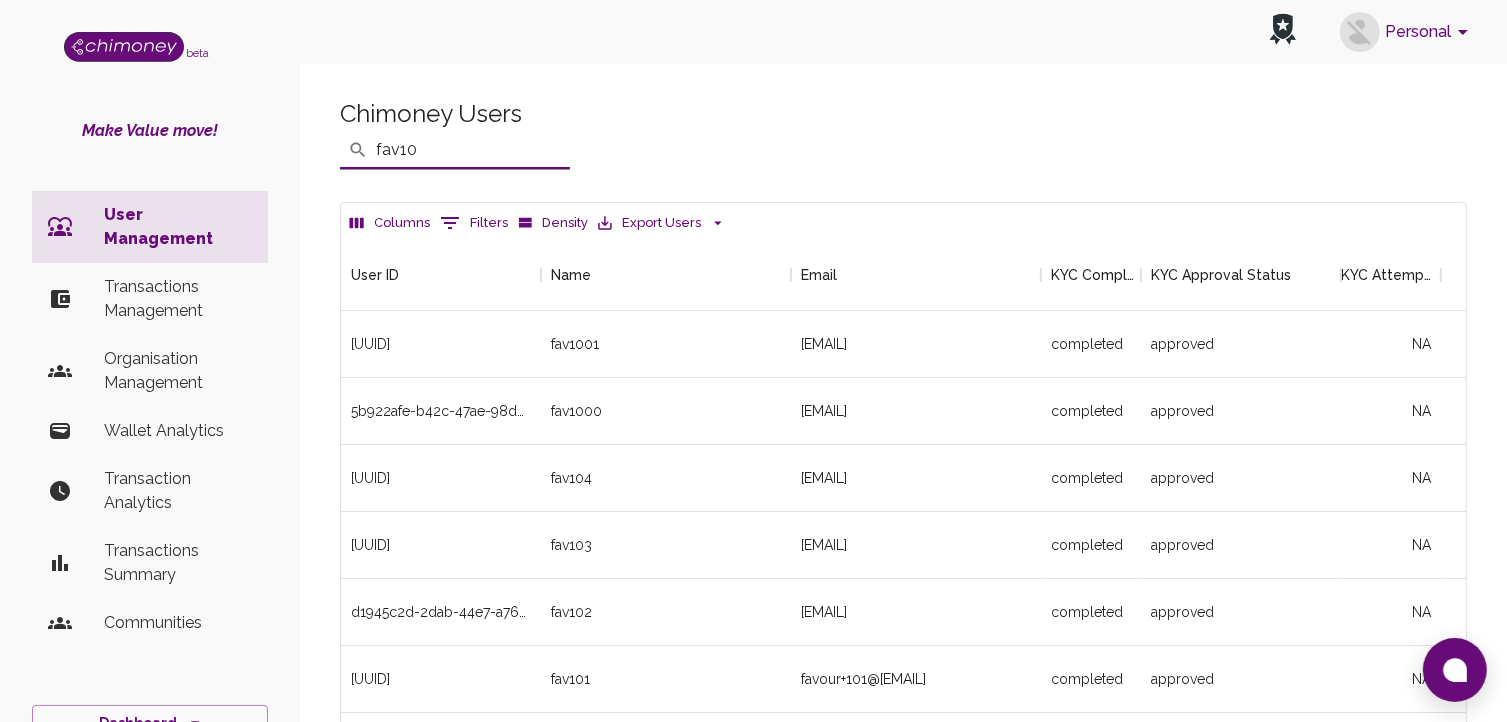 scroll, scrollTop: 541, scrollLeft: 1110, axis: both 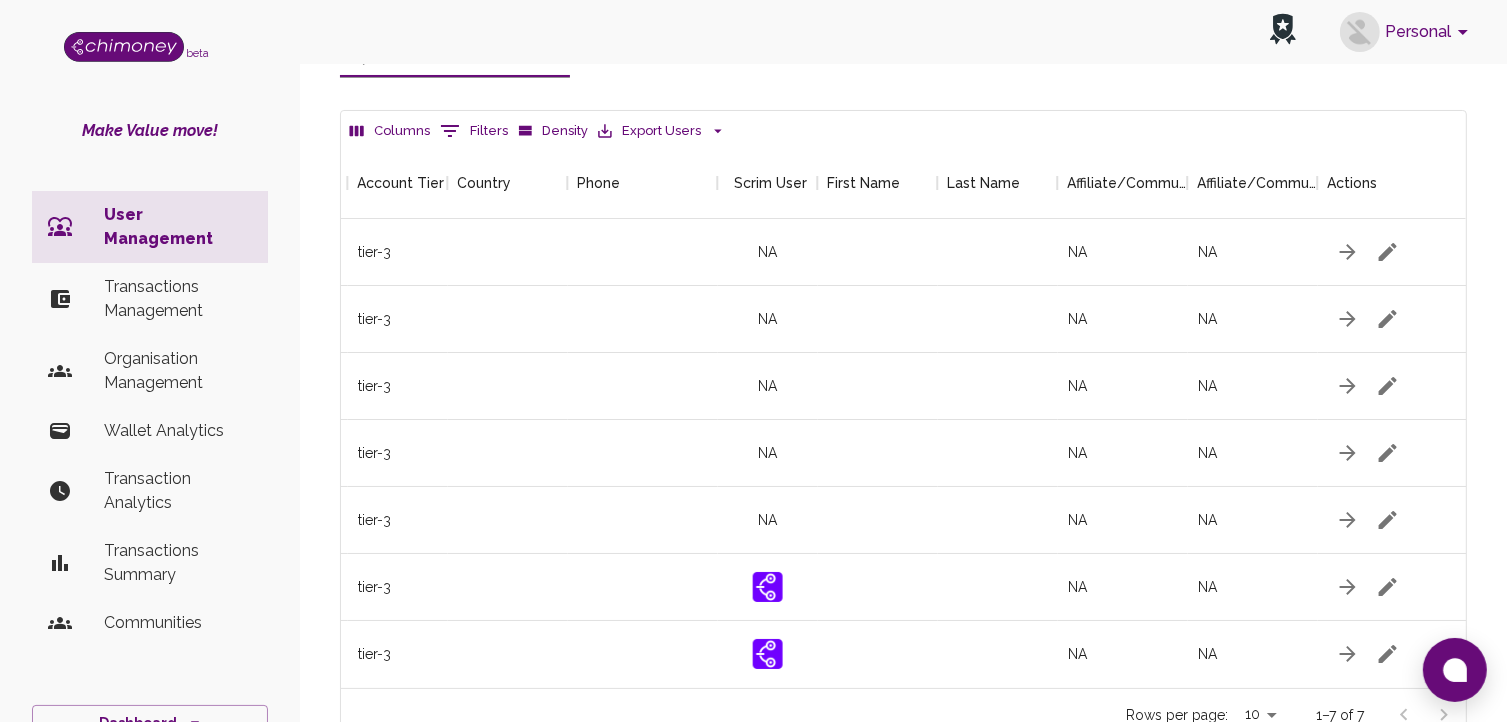 type on "fav10" 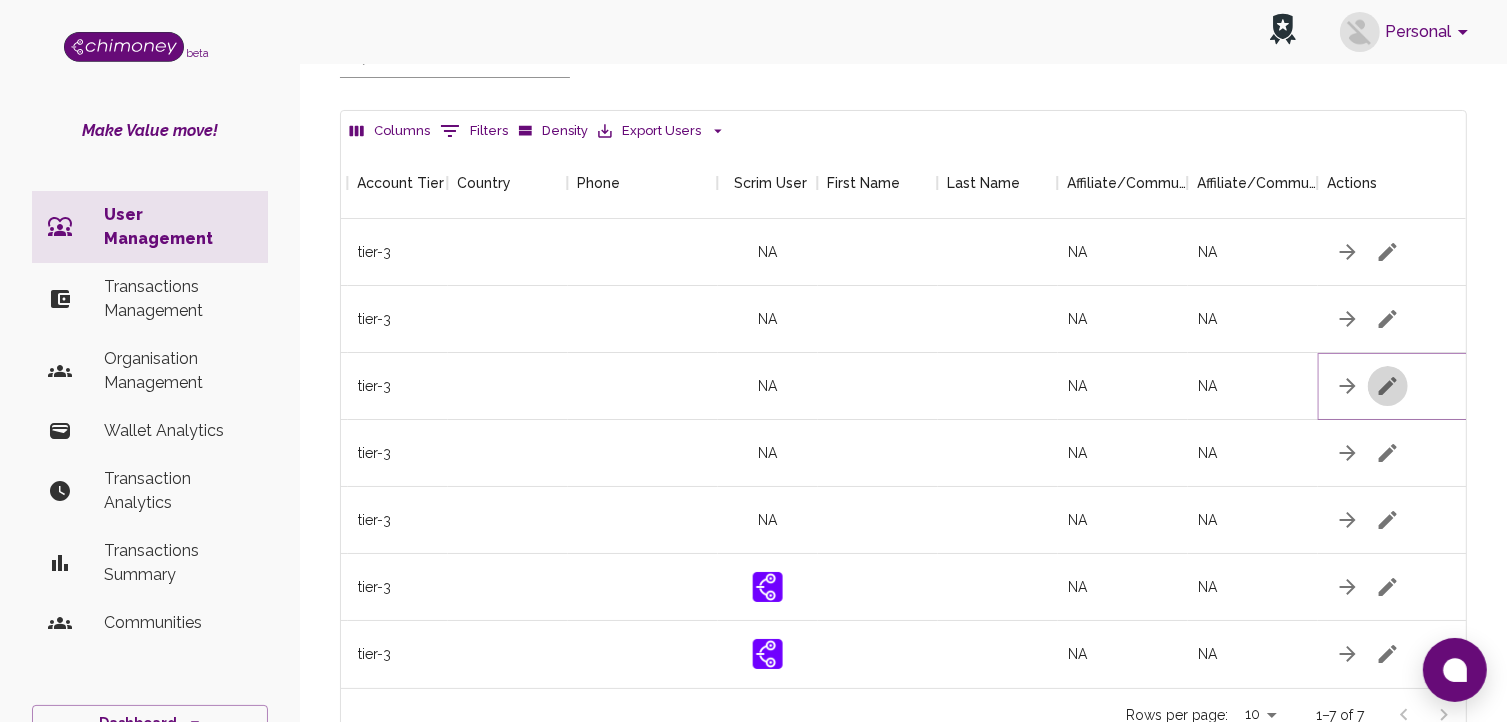click at bounding box center [1388, 252] 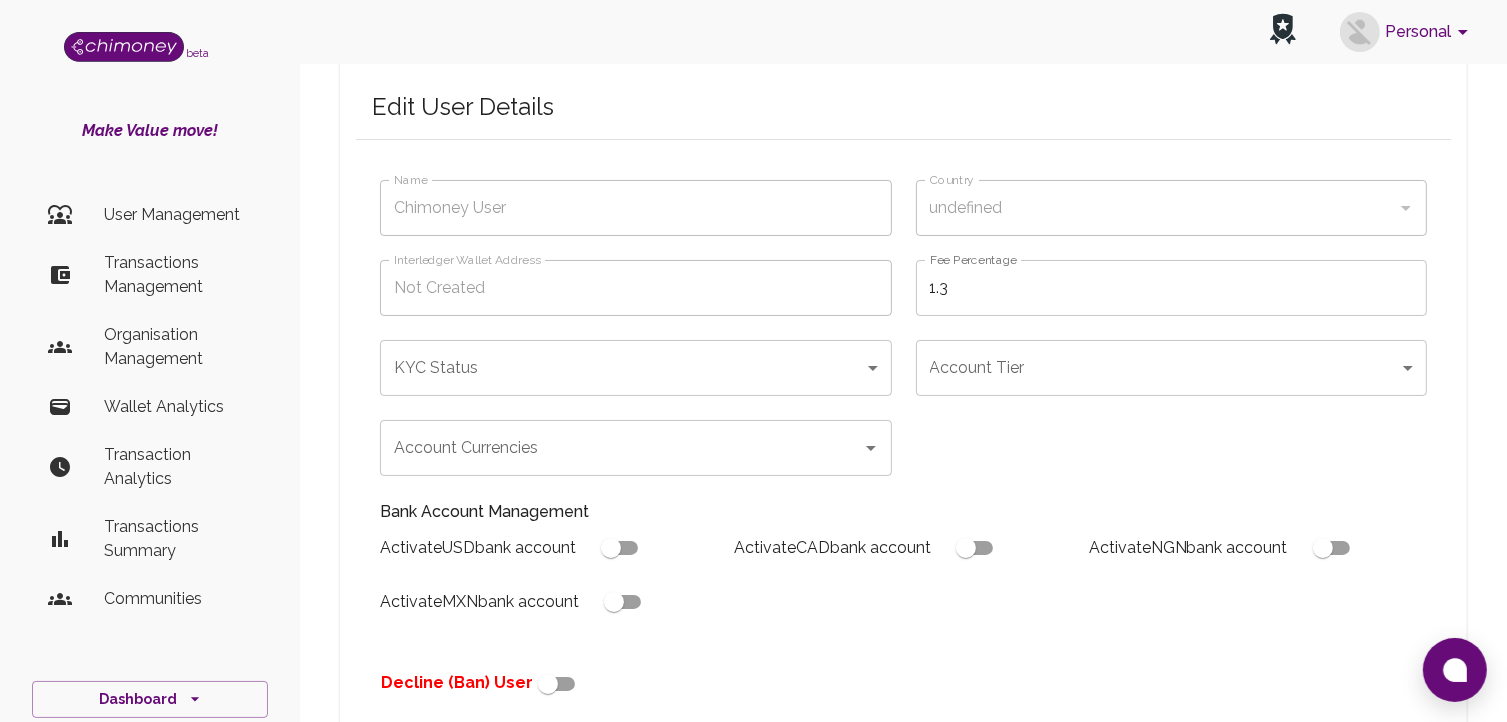 scroll, scrollTop: 0, scrollLeft: 0, axis: both 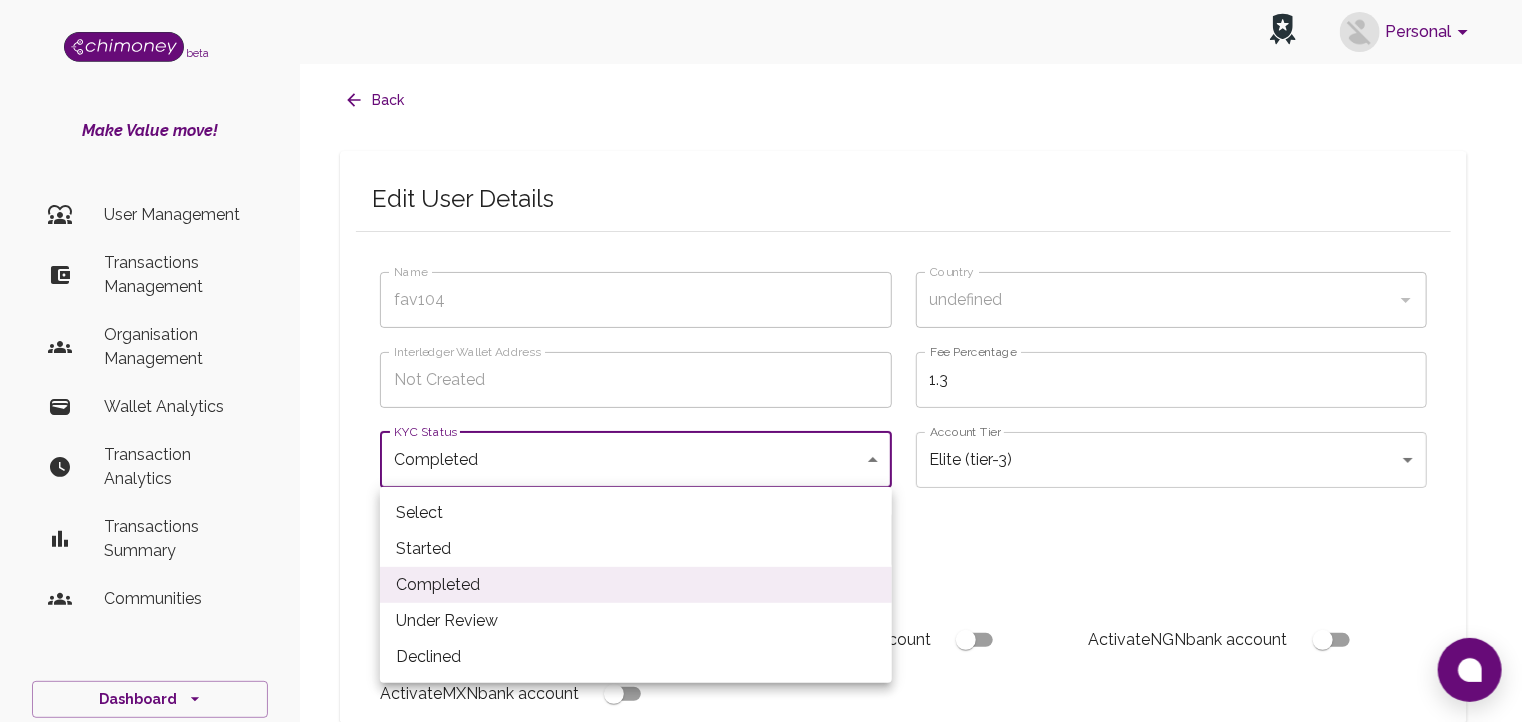 click on "Personal   beta Make Value move! User Management Transactions Management Organisation Management Wallet Analytics Transaction Analytics Transactions Summary Communities Dashboard ©  2025  Chi Technologies Inc.   Back Edit User Details Name fav104 Name Country undefined Country Interledger Wallet Address Not Created Interledger Wallet Address Fee Percentage 1.3 Fee Percentage KYC Status Completed completed KYC Status Account Tier Elite (tier-3)   tier-3 Account Tier Account Currencies CAD USD NGN MXN Account Currencies Bank Account Management Activate  USD  bank account Activate  CAD  bank account Activate  NGN  bank account Activate  MXN  bank account Decline (Ban) User     Verification Status Enabling this will automatically send the user a verification approved email   Approved      Verified     Preferred Exchange Rates This will give the user preferred rates for payouts in all currencies Wallets Enabled Interledger Wallet       Crypto Wallet       Reset Crypto Wallet   Manage Interledger Wallet   Account" at bounding box center (761, 772) 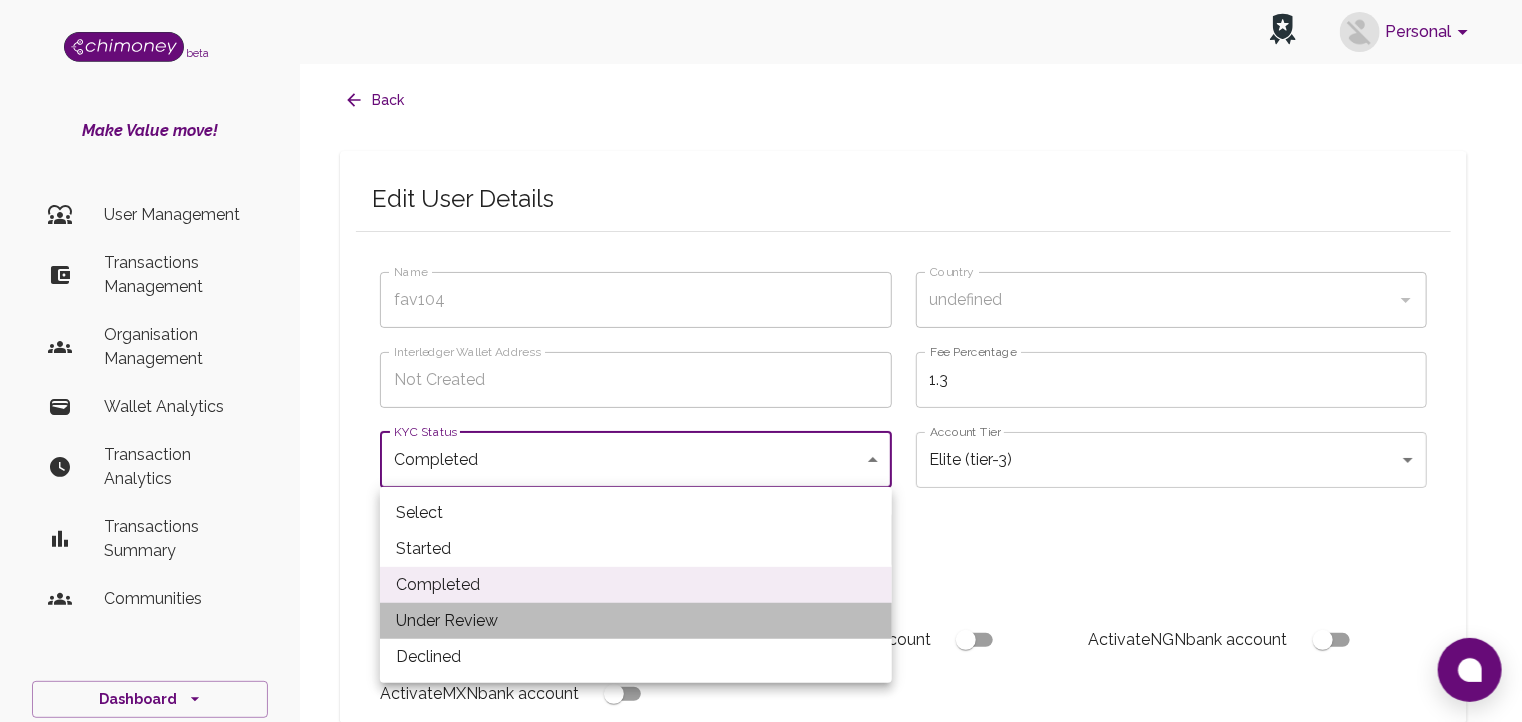 click on "Under Review" at bounding box center (636, 621) 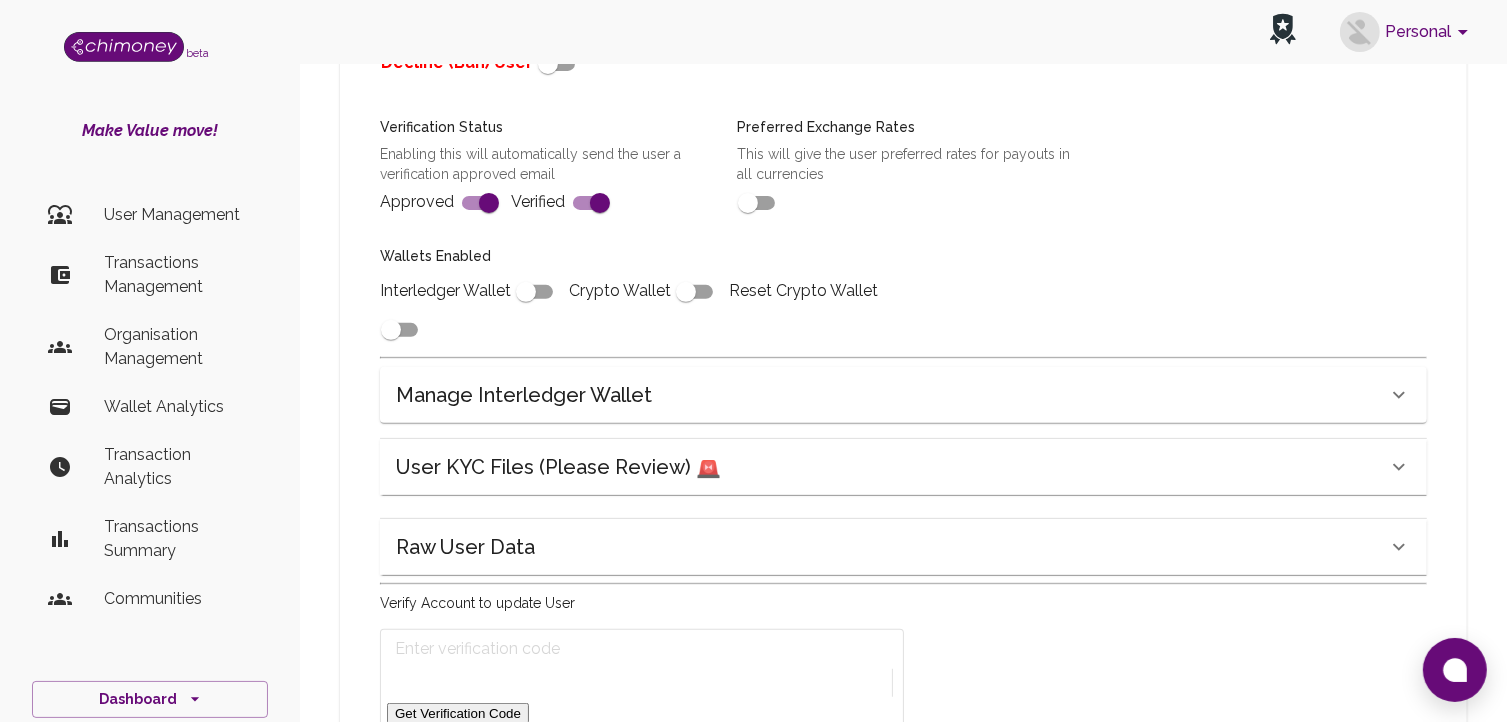 scroll, scrollTop: 795, scrollLeft: 0, axis: vertical 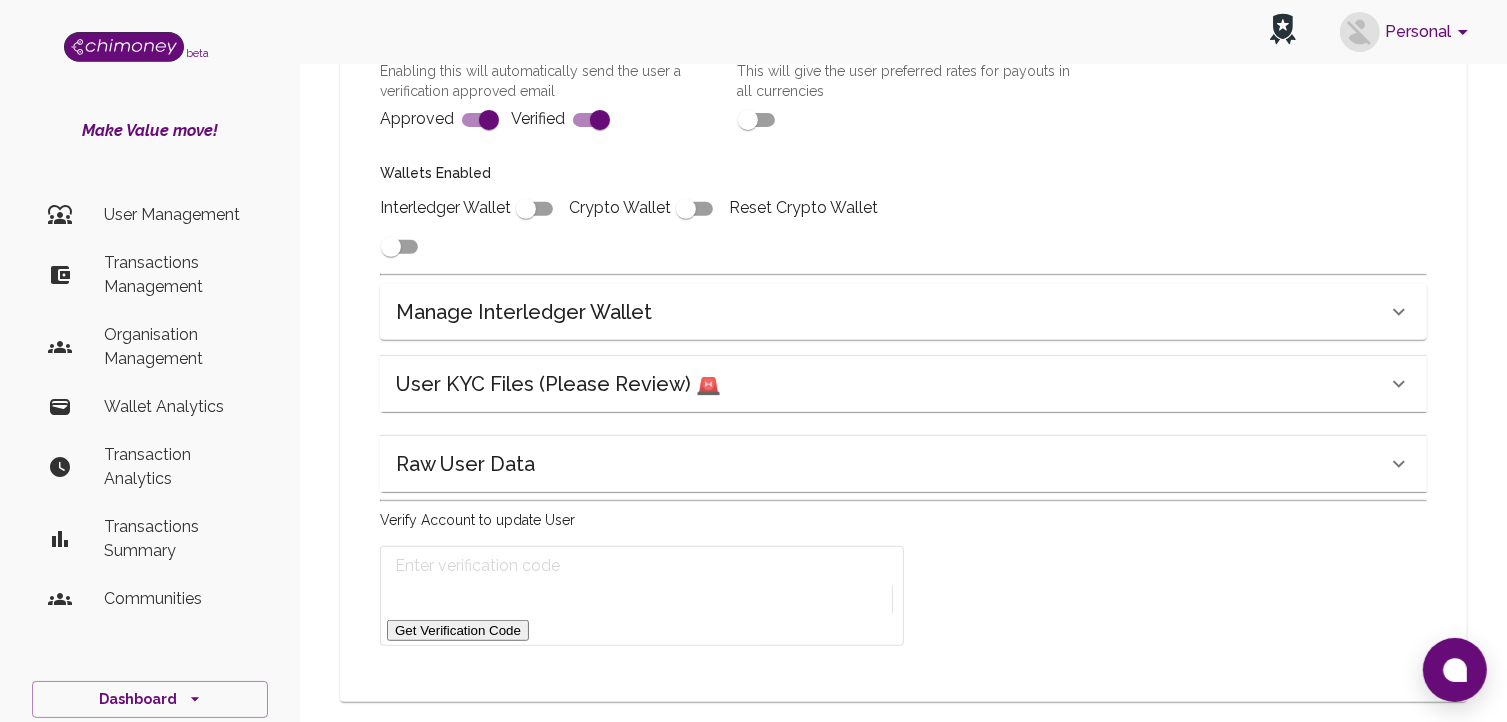 click on "Get Verification Code" at bounding box center [458, 630] 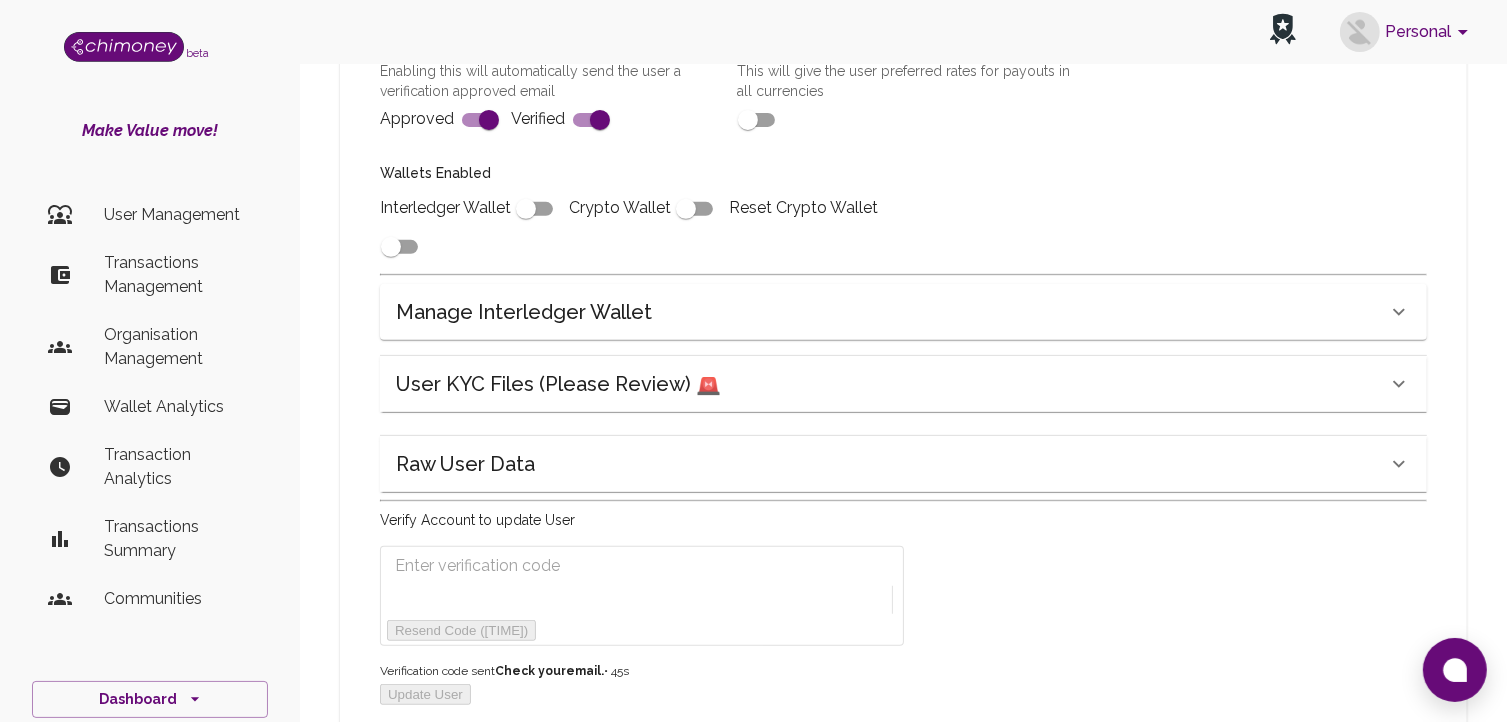 click at bounding box center (494, 566) 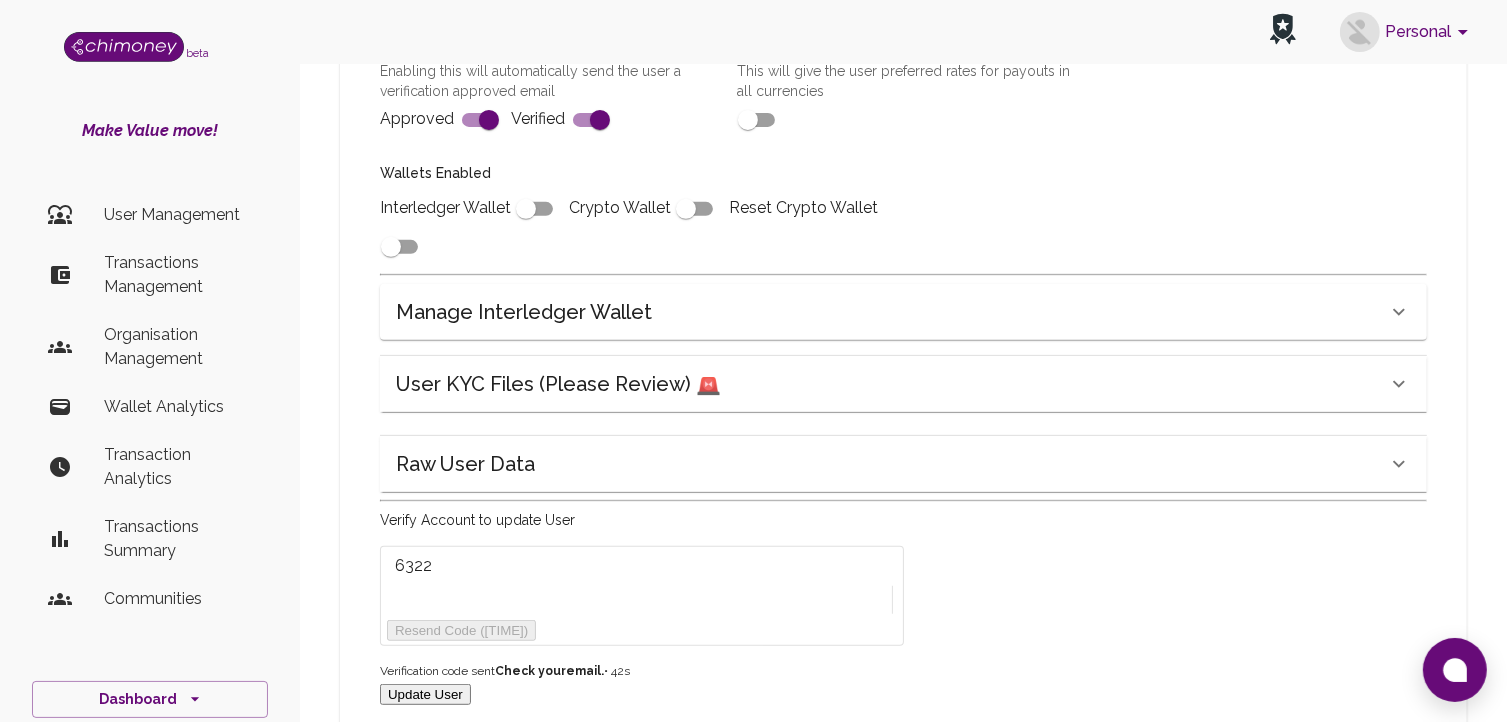 scroll, scrollTop: 859, scrollLeft: 0, axis: vertical 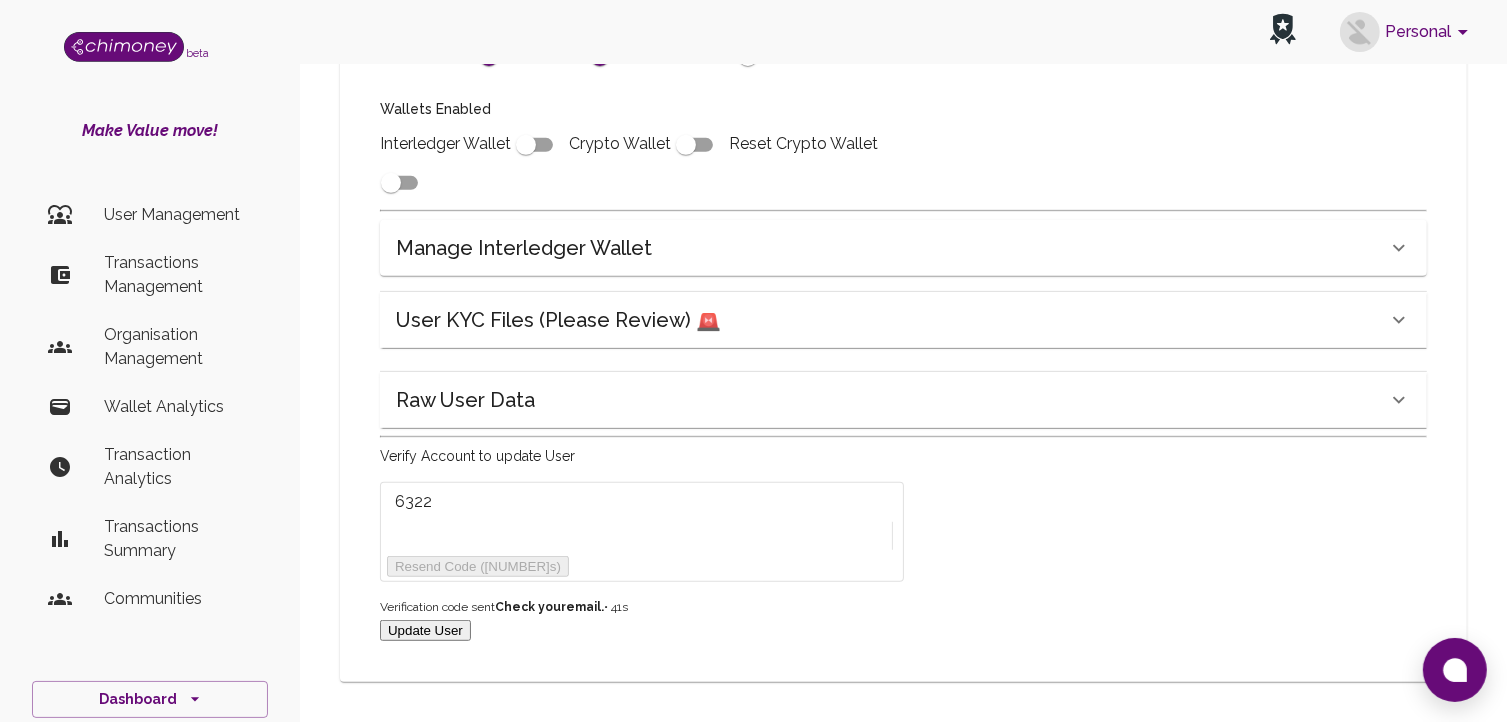 type on "6322" 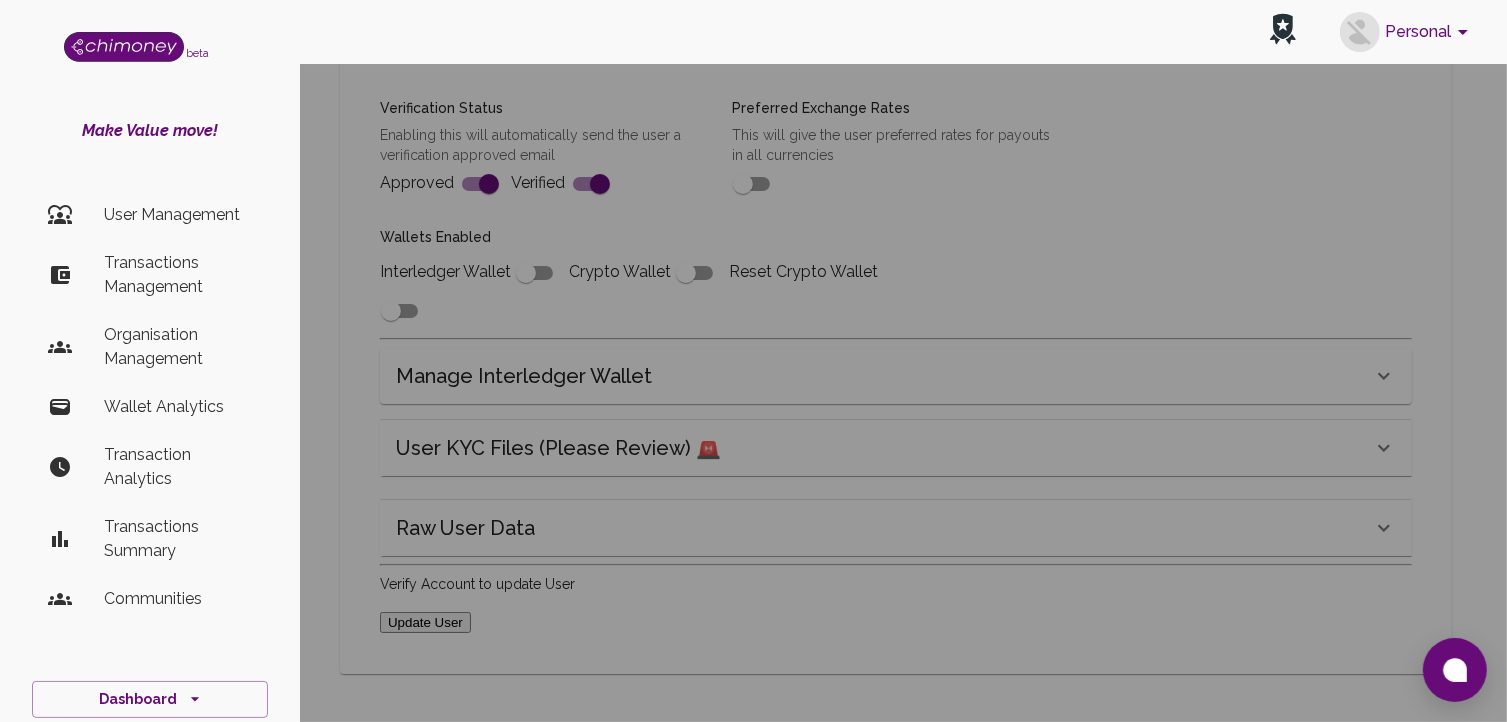 scroll, scrollTop: 780, scrollLeft: 0, axis: vertical 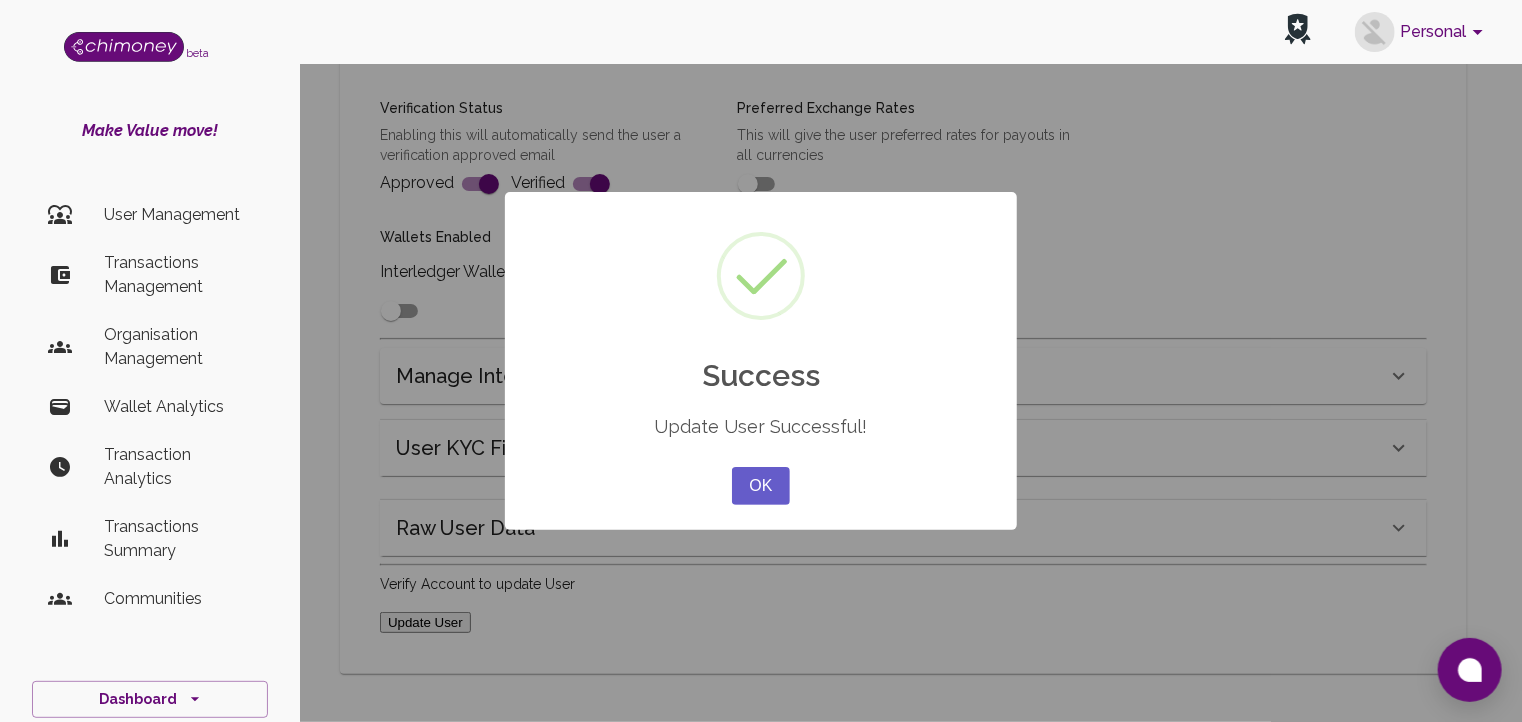 click on "OK" at bounding box center (761, 486) 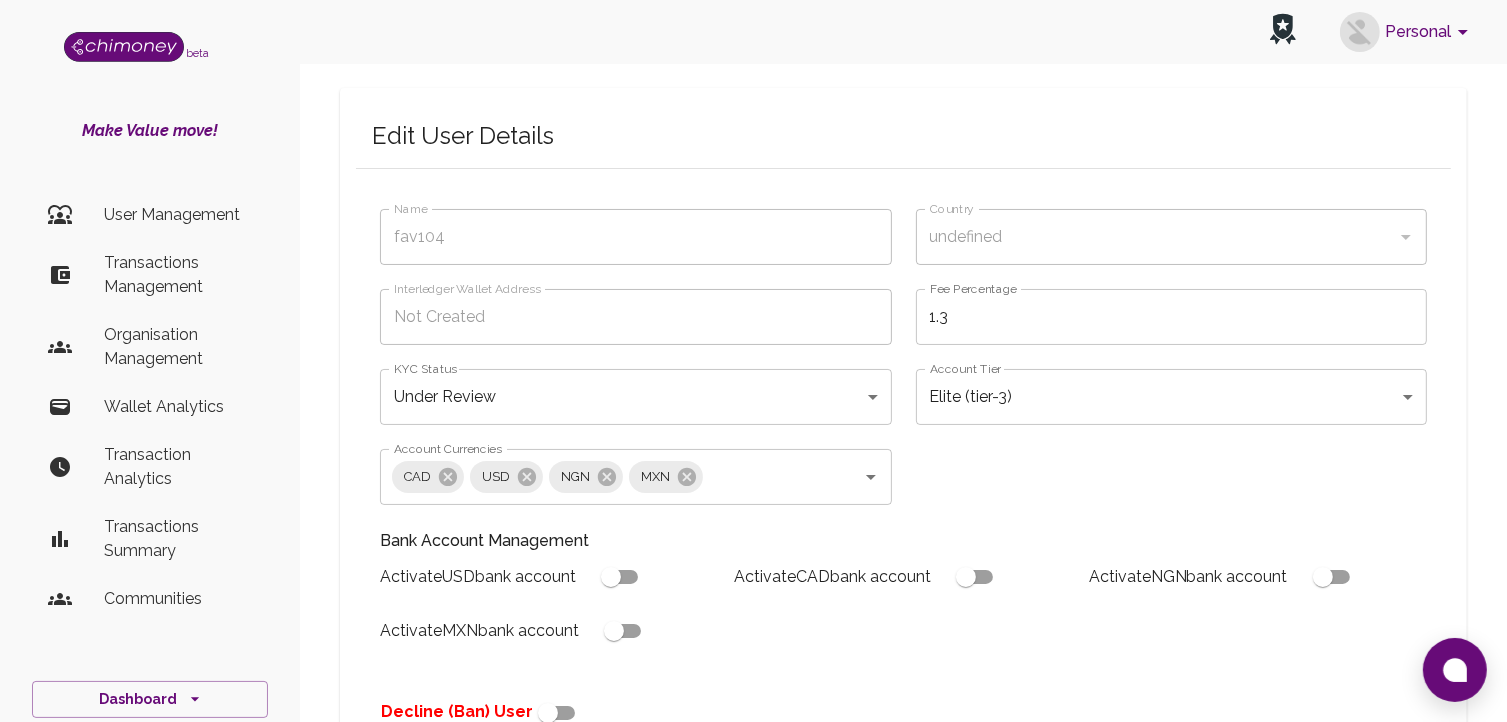 scroll, scrollTop: 0, scrollLeft: 0, axis: both 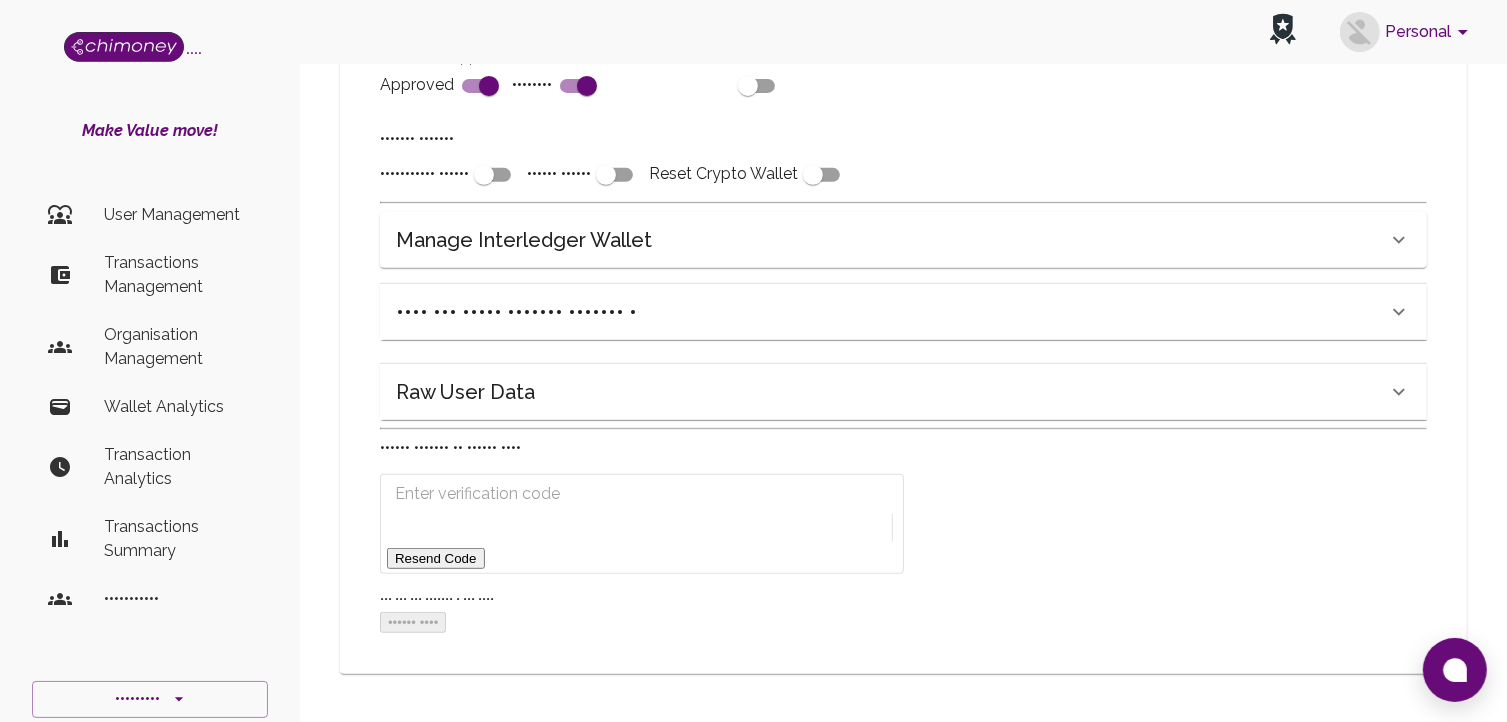 click on "Resend Code" at bounding box center [436, 558] 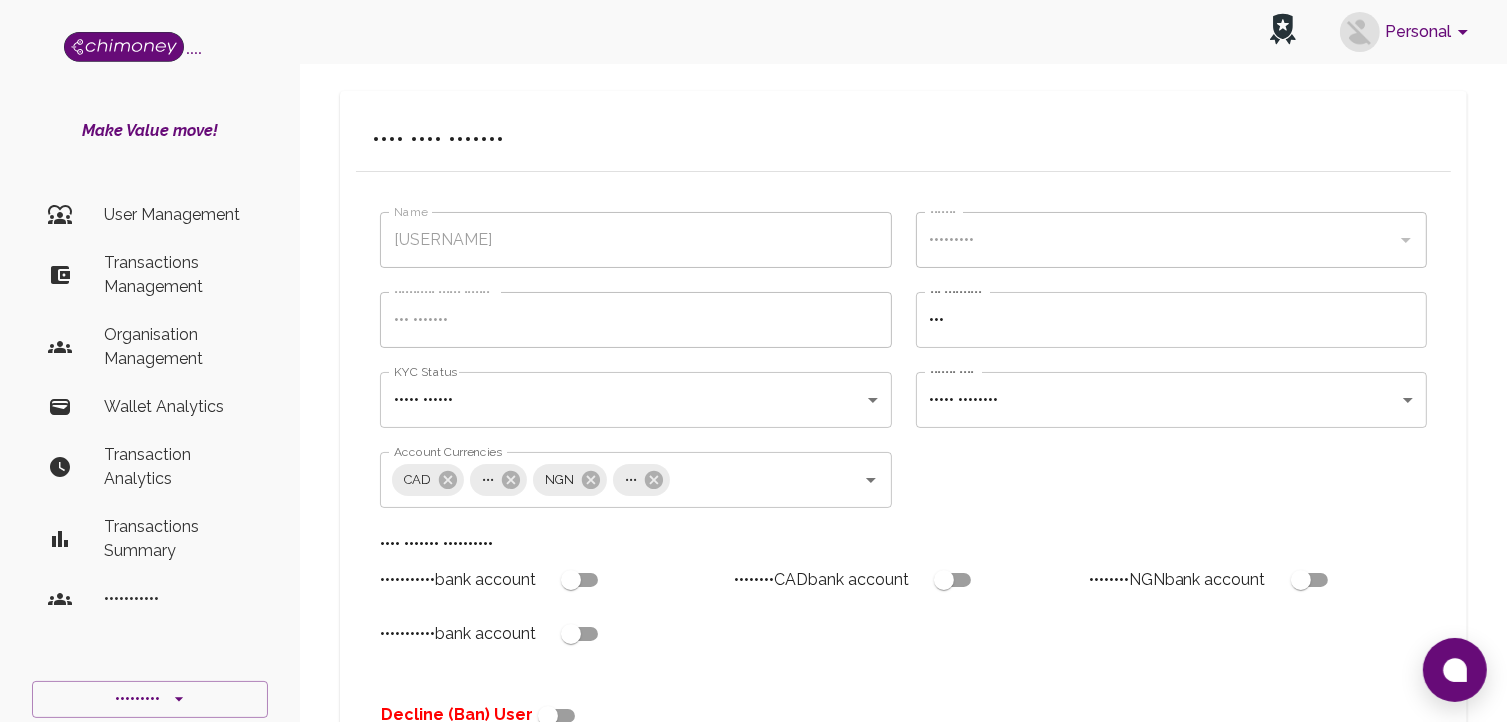 scroll, scrollTop: 0, scrollLeft: 0, axis: both 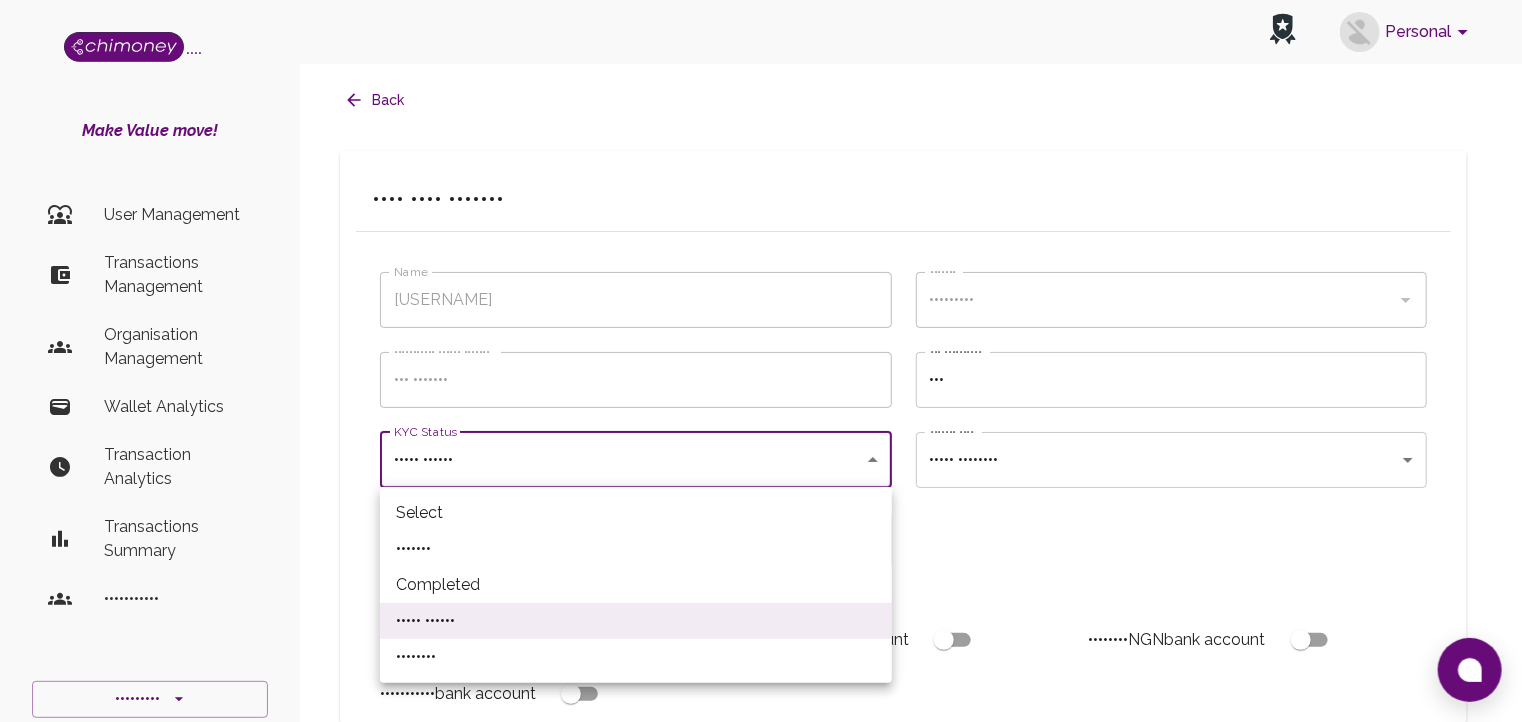 click on "Account Currencies CAD USD NGN MXN Account Currencies Bank Account Management Activate  USD  bank account Activate  CAD  bank account Activate  NGN  bank account Activate  MXN  bank account Decline (Ban) User     Verification Status Enabling this will automatically send the user a verification approved email   Approved      Verified     Preferred Exchange Rates This will give the user preferred rates for payouts in all currencies Wallets Enabled Interledger Wallet       Crypto Wallet       Reset Crypto Wallet   Manage Interledger Wallet" at bounding box center (761, 775) 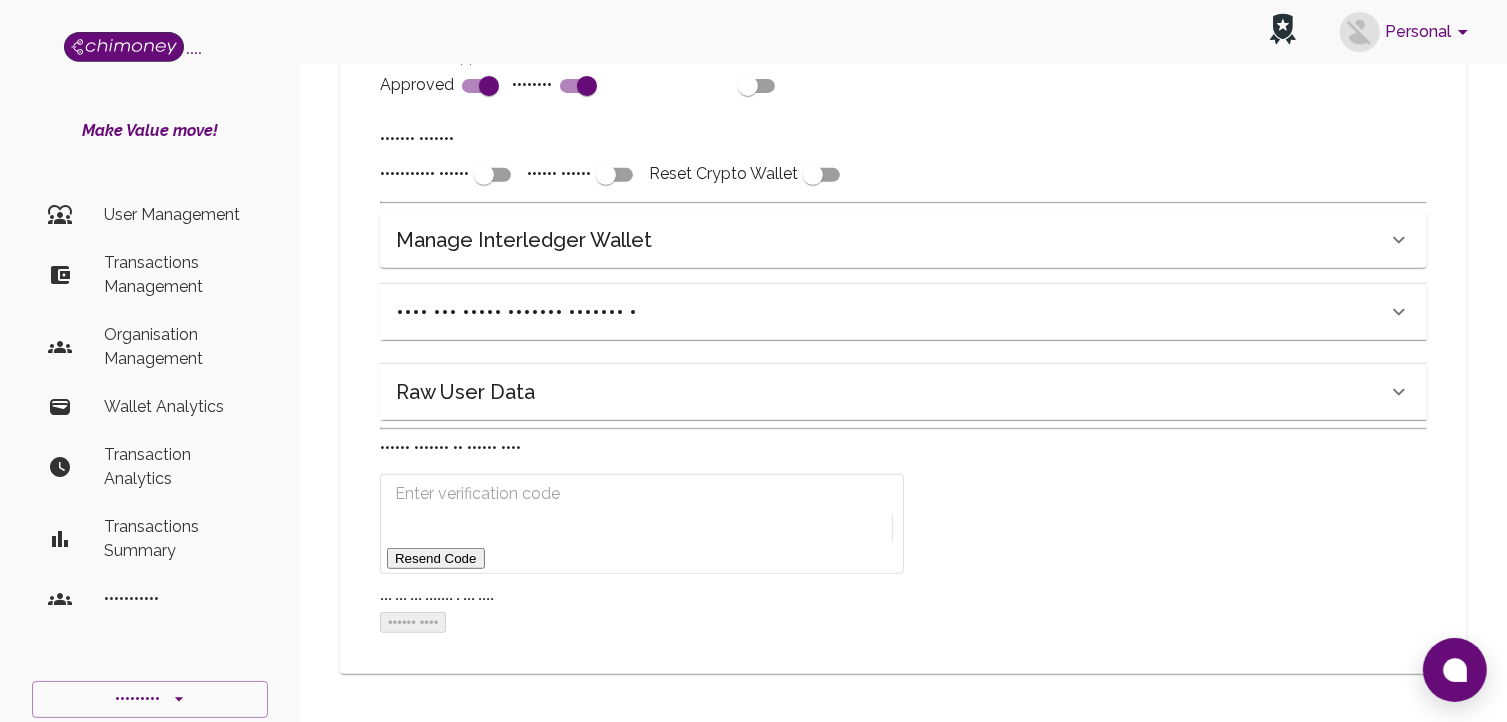 scroll, scrollTop: 859, scrollLeft: 0, axis: vertical 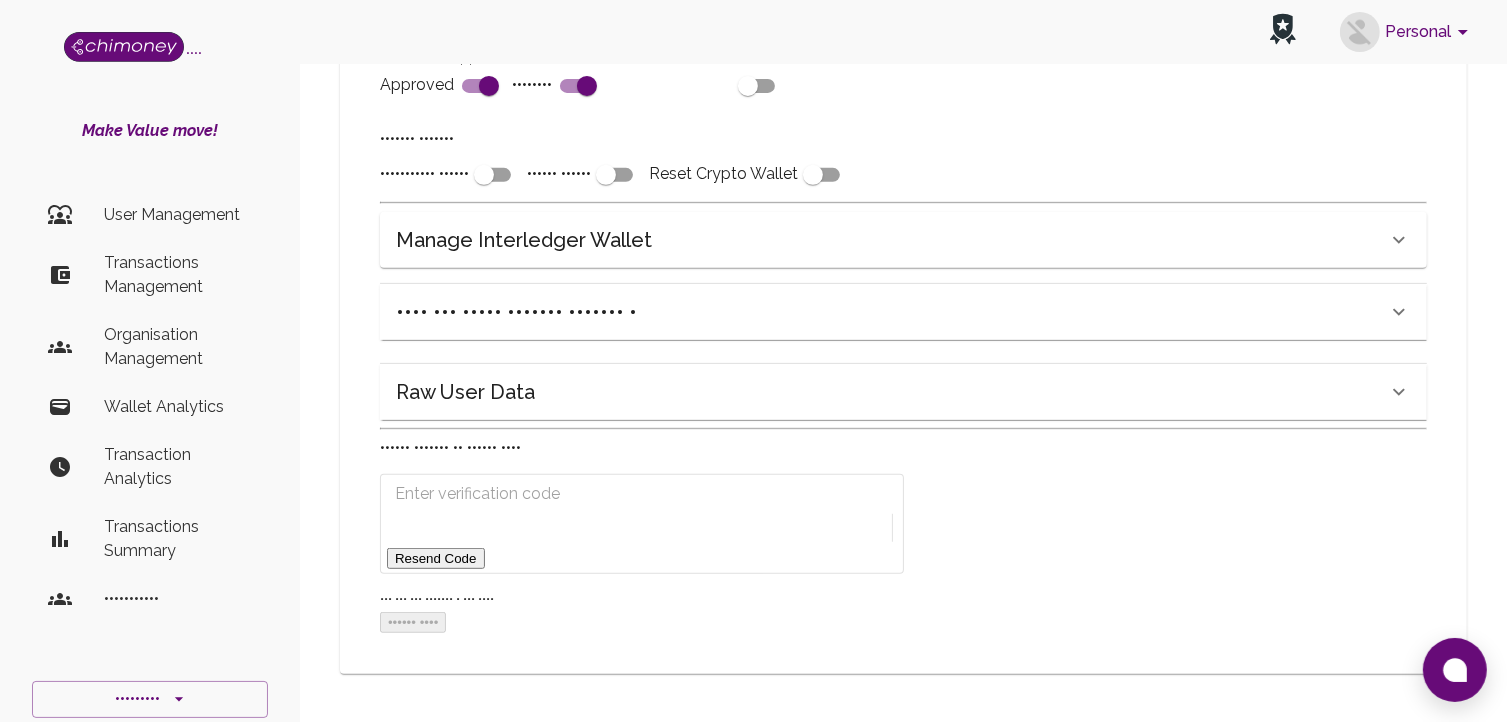 click on "Resend Code" at bounding box center [436, 558] 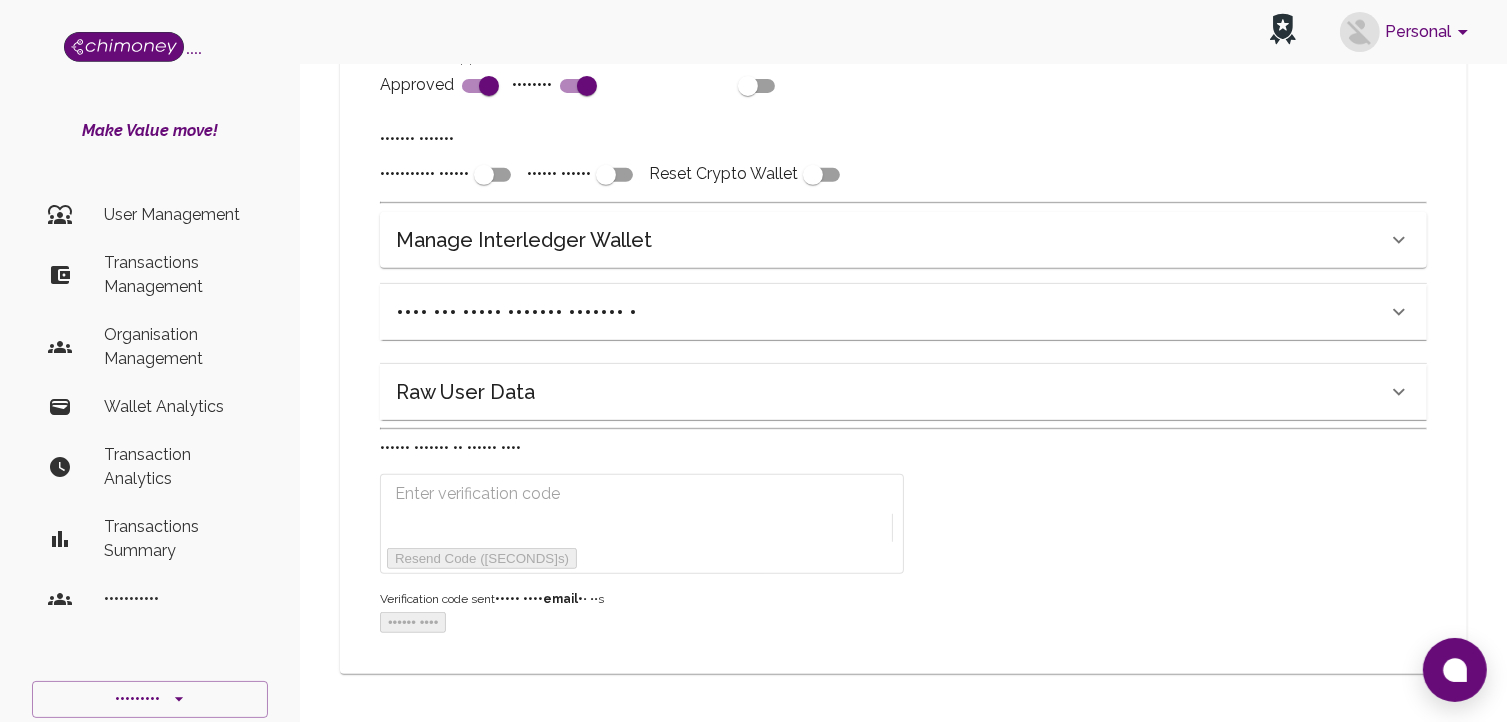 click at bounding box center [494, 494] 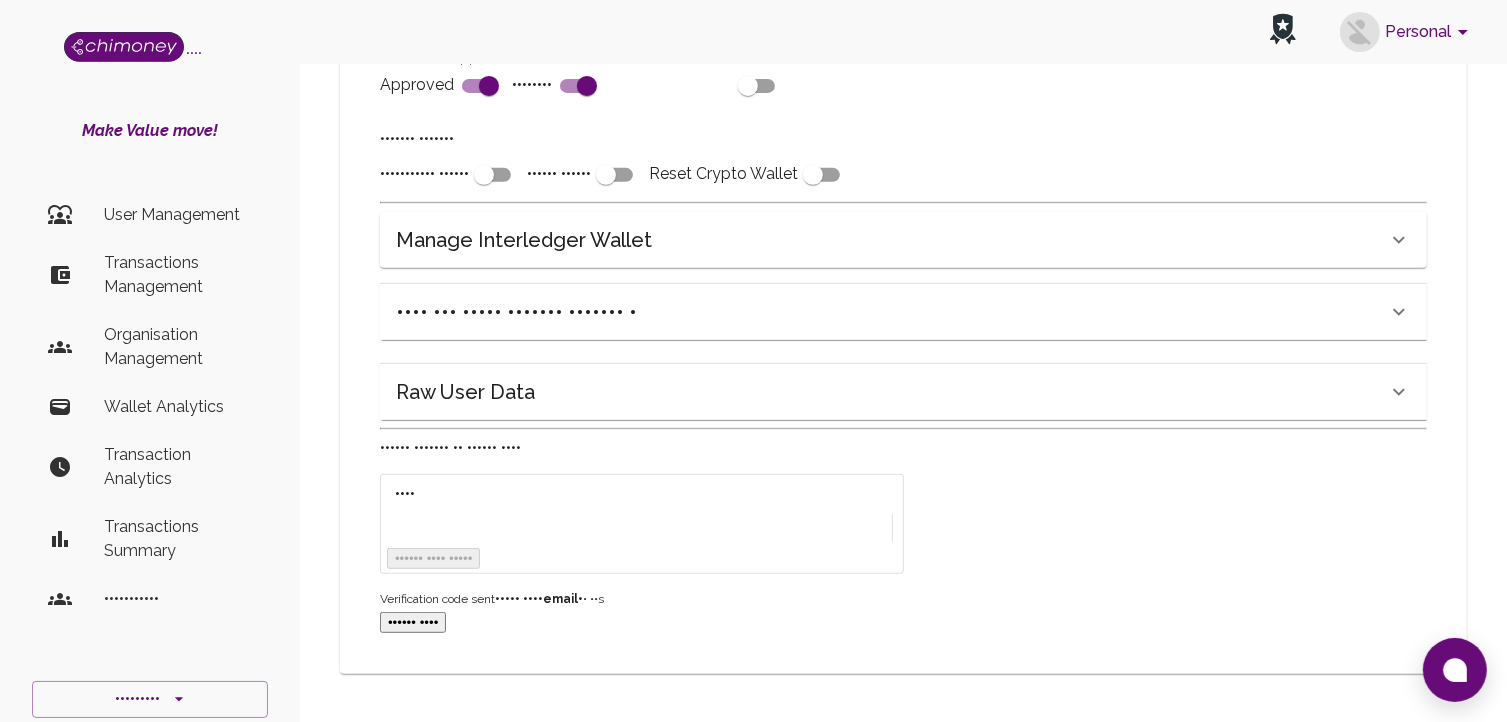 type on "••••" 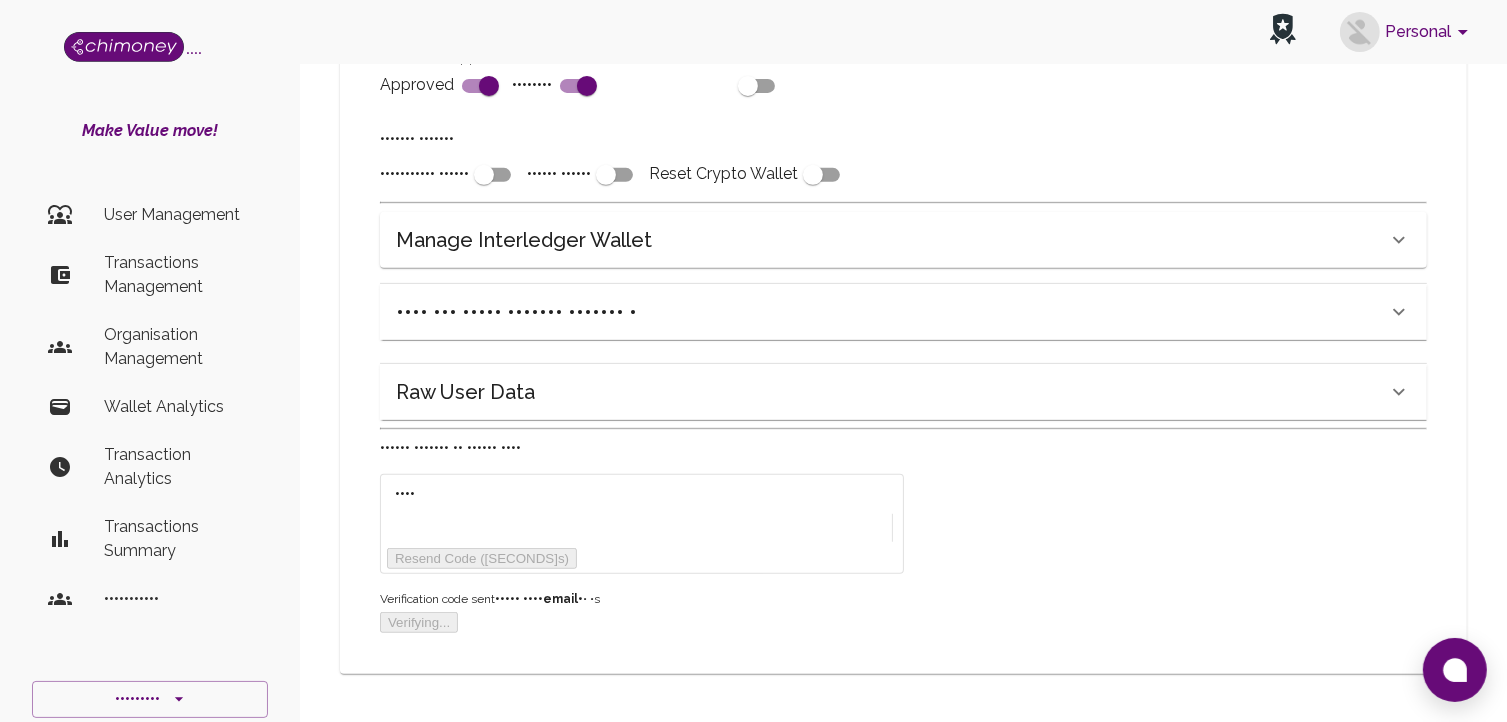 scroll, scrollTop: 780, scrollLeft: 0, axis: vertical 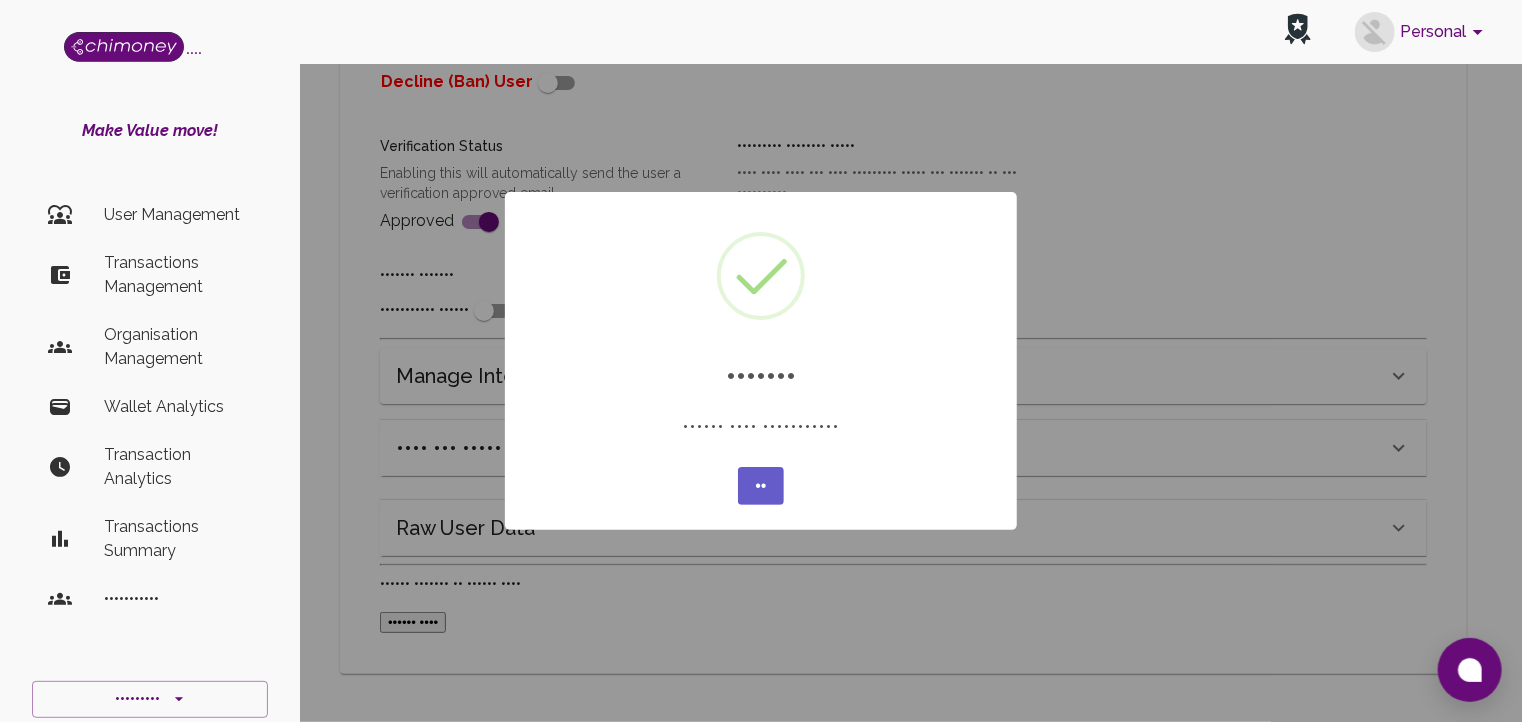 click on "••" at bounding box center [761, 486] 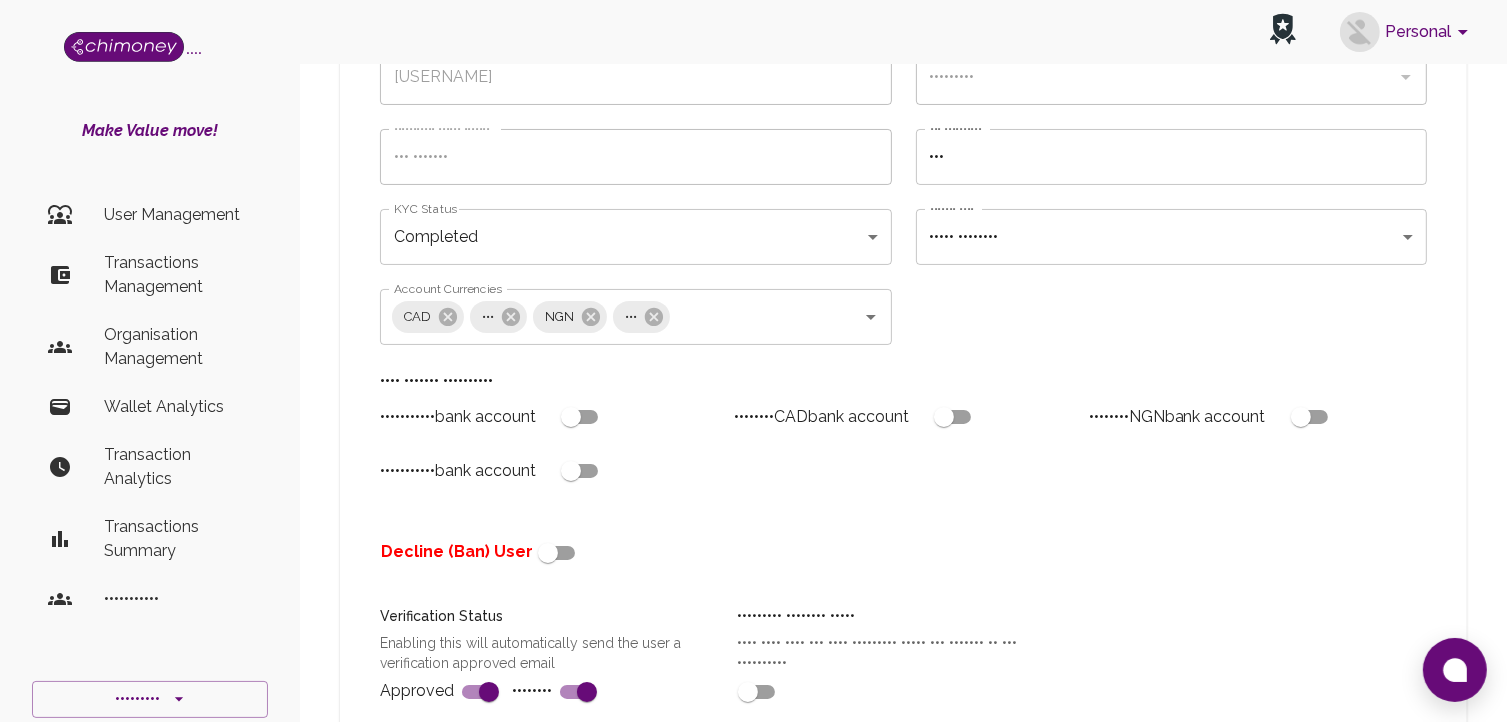 scroll, scrollTop: 224, scrollLeft: 0, axis: vertical 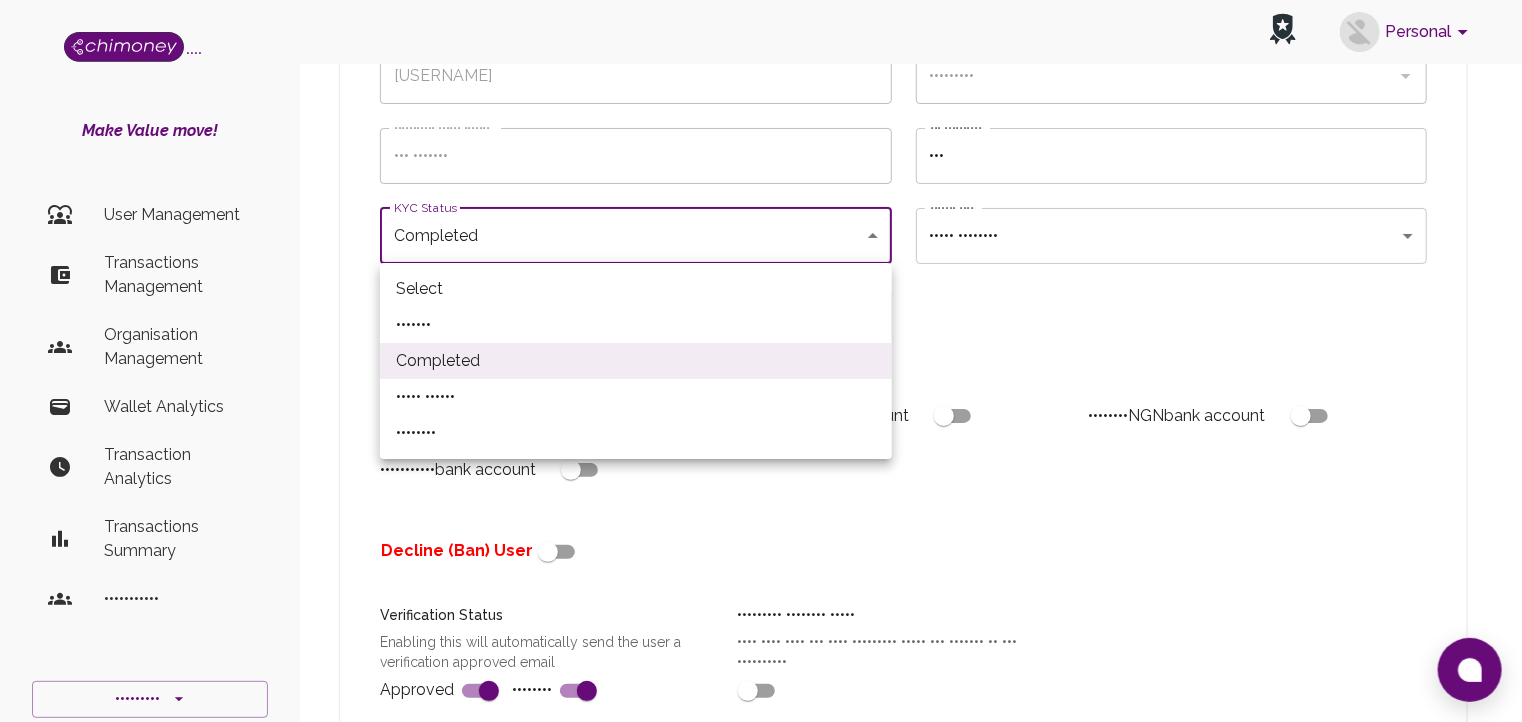click on "Account Currencies CAD USD NGN MXN Account Currencies Bank Account Management Activate  USD  bank account Activate  CAD  bank account Activate  NGN  bank account Activate  MXN  bank account Decline (Ban) User     Verification Status Enabling this will automatically send the user a verification approved email   Approved      Verified     Preferred Exchange Rates This will give the user preferred rates for payouts in all currencies Wallets Enabled Interledger Wallet       Crypto Wallet       Reset Crypto Wallet   Manage Interledger Wallet   Account" at bounding box center [761, 483] 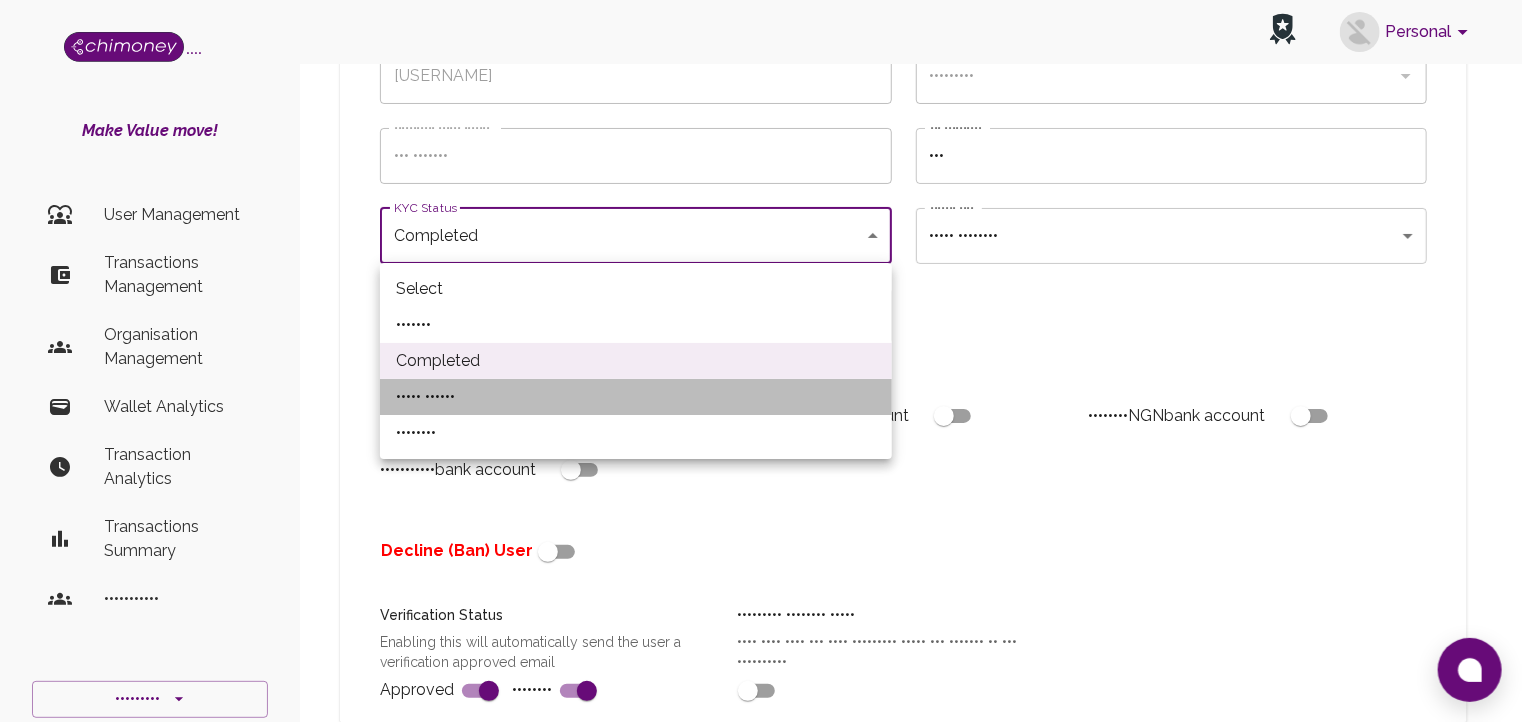 click on "••••• ••••••" at bounding box center (636, 397) 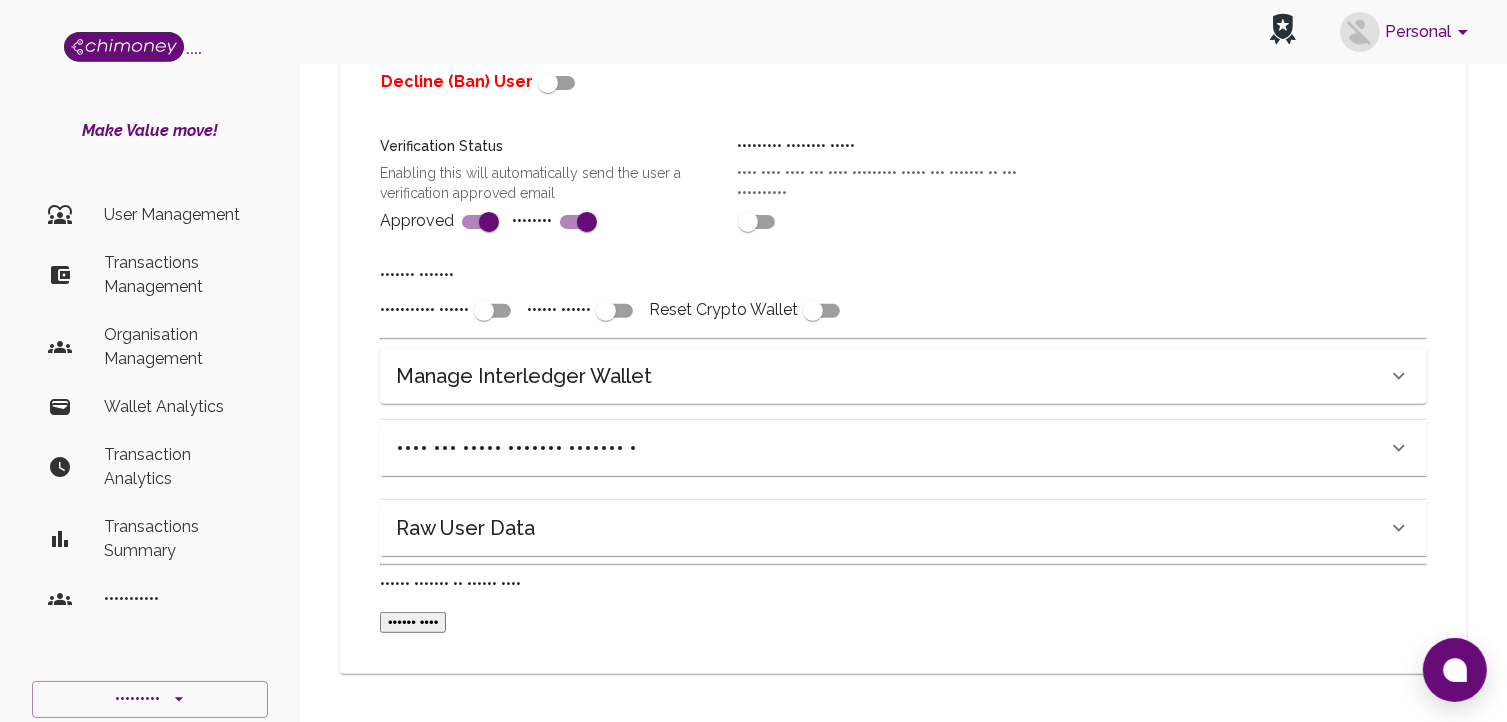 scroll, scrollTop: 780, scrollLeft: 0, axis: vertical 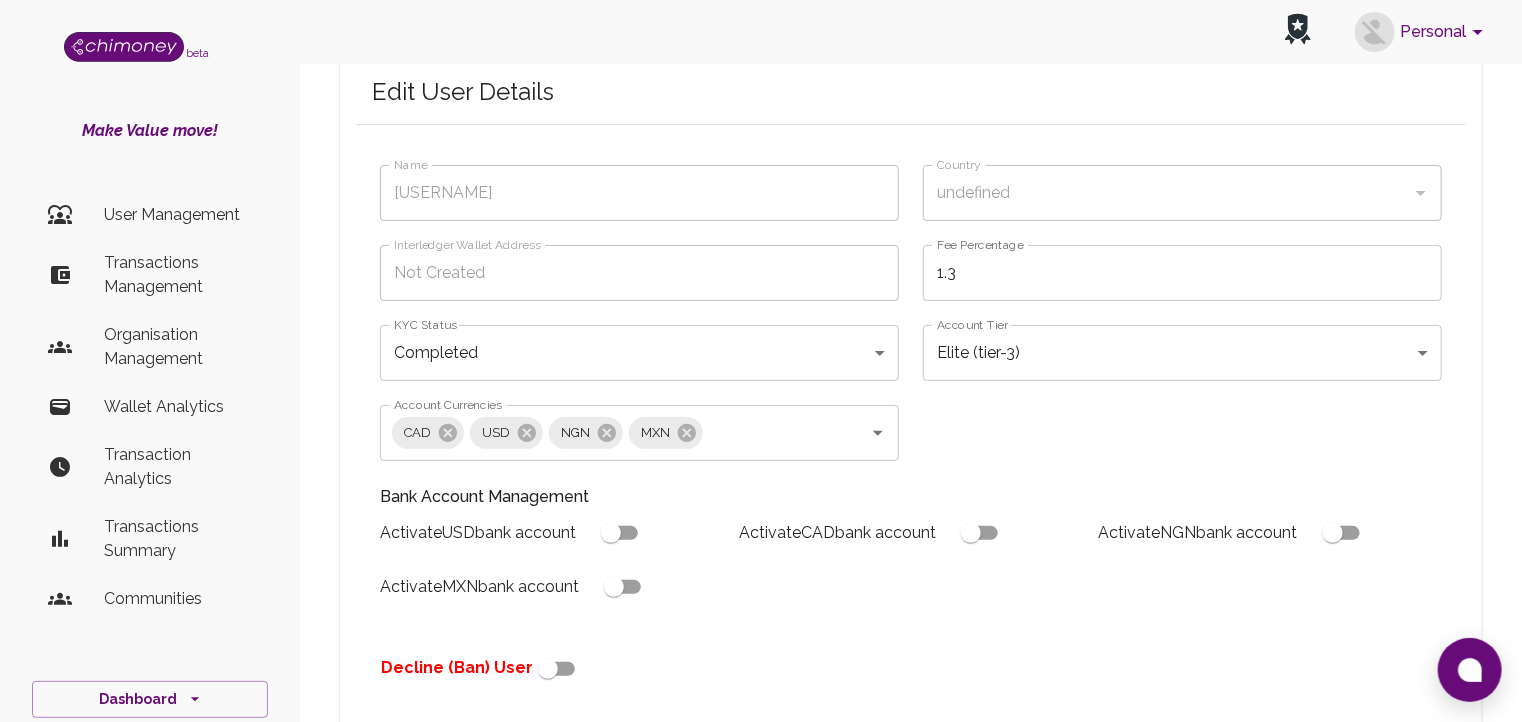 click on "Personal   beta Make Value move! User Management Transactions Management Organisation Management Wallet Analytics Transaction Analytics Transactions Summary Communities Dashboard ©  2025  Chi Technologies Inc.   Back Edit User Details Name fav104 Name Country undefined Country Interledger Wallet Address Not Created Interledger Wallet Address Fee Percentage 1.3 Fee Percentage KYC Status Completed completed KYC Status Account Tier Elite (tier-3)   tier-3 Account Tier Account Currencies CAD USD NGN MXN Account Currencies Bank Account Management Activate  USD  bank account Activate  CAD  bank account Activate  NGN  bank account Activate  MXN  bank account Decline (Ban) User     Verification Status Enabling this will automatically send the user a verification approved email   Approved      Verified     Preferred Exchange Rates This will give the user preferred rates for payouts in all currencies Wallets Enabled Interledger Wallet       Crypto Wallet       Reset Crypto Wallet   Manage Interledger Wallet   Account" at bounding box center [761, 665] 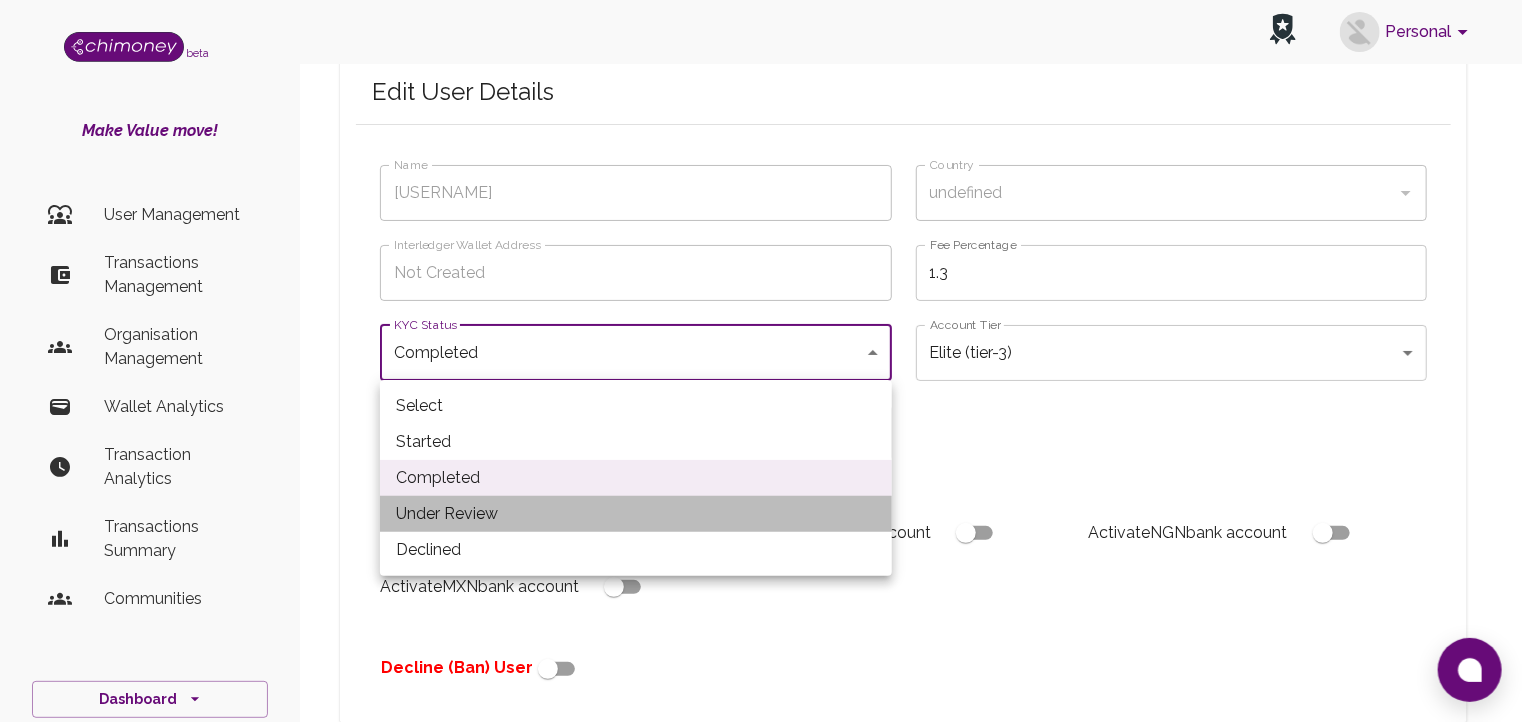 click on "Under Review" at bounding box center [636, 514] 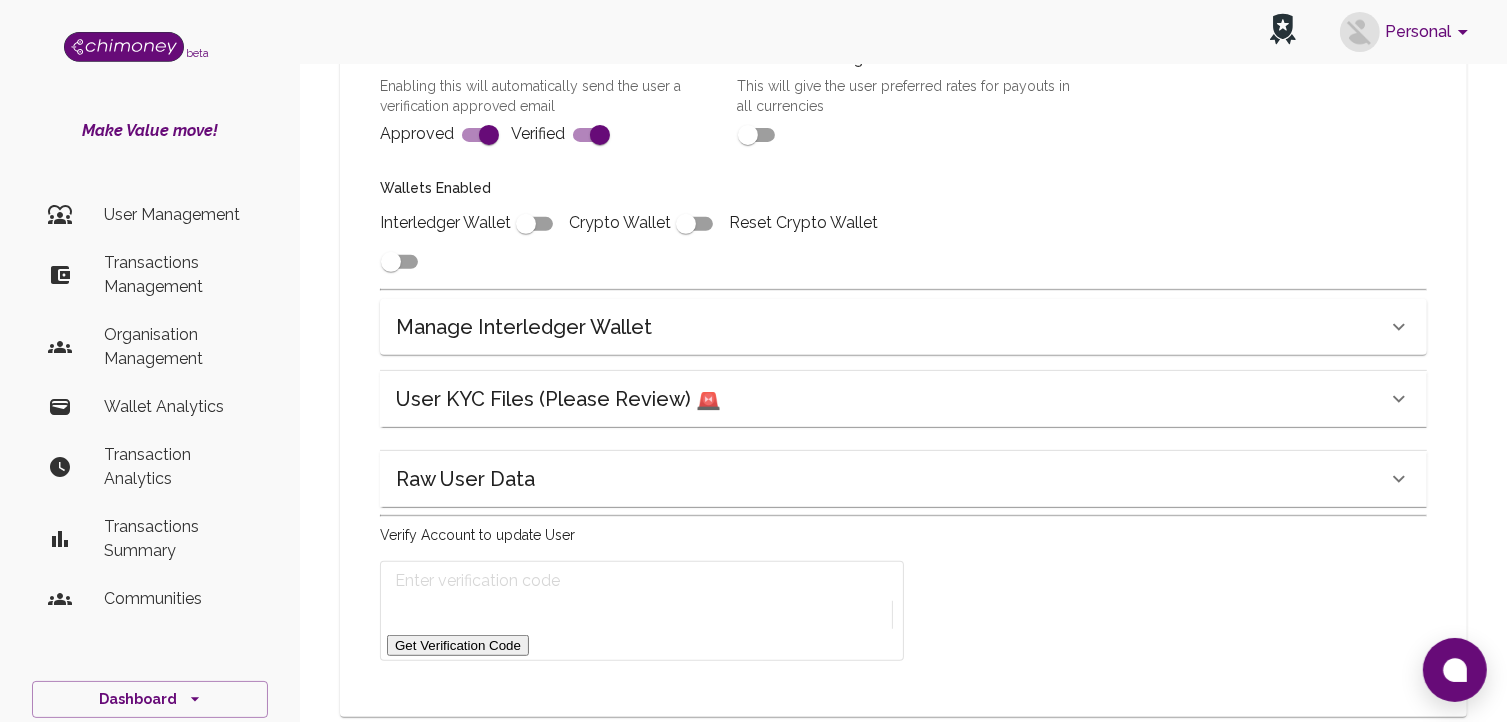 scroll, scrollTop: 795, scrollLeft: 0, axis: vertical 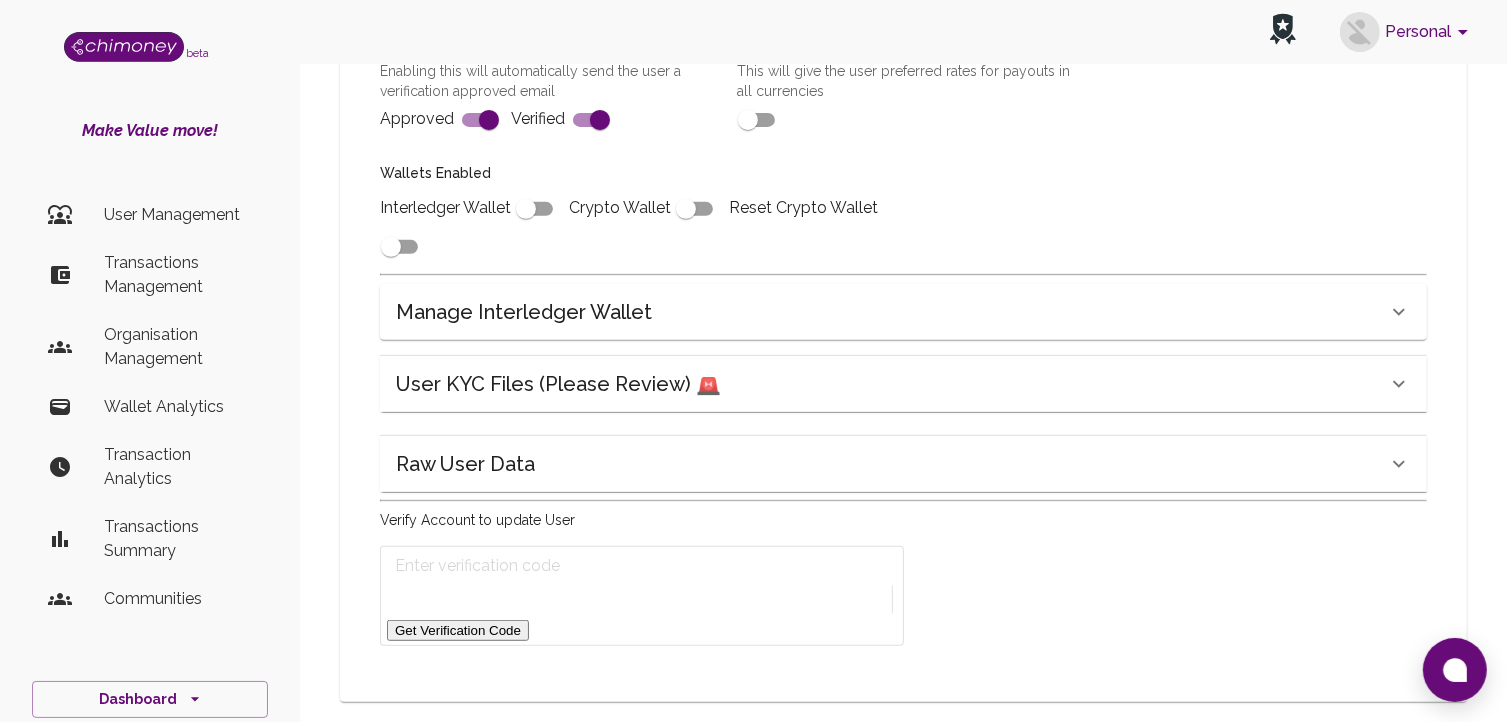 click on "Get Verification Code" at bounding box center [458, 630] 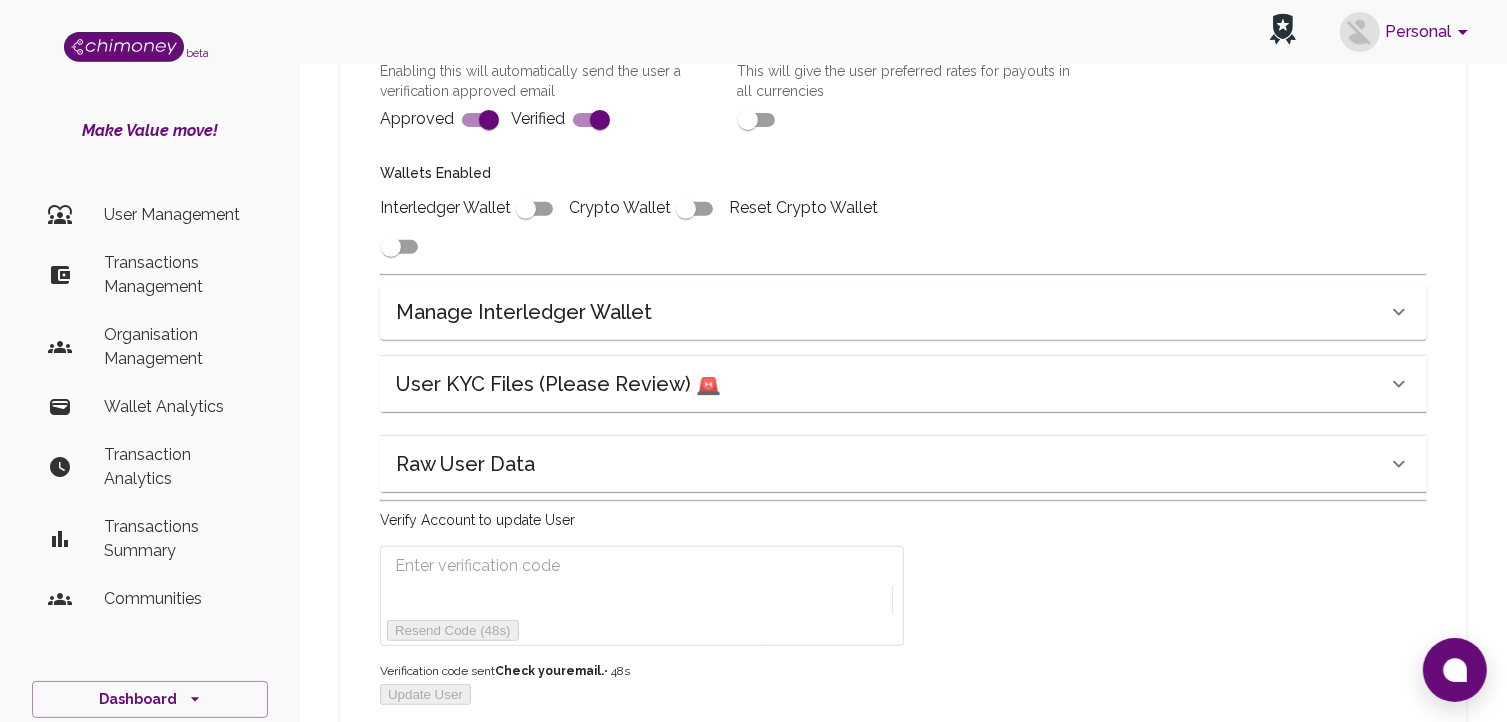 click at bounding box center (494, 566) 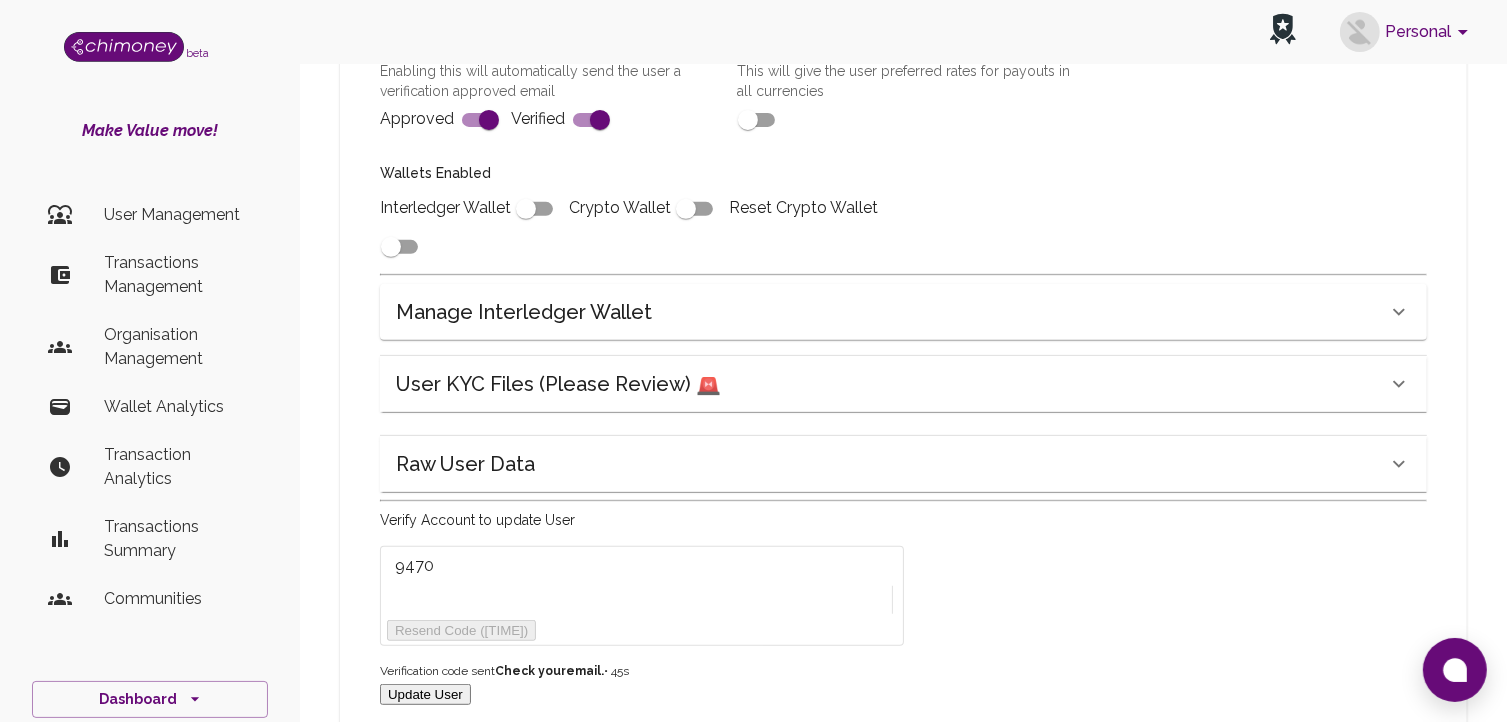 scroll, scrollTop: 859, scrollLeft: 0, axis: vertical 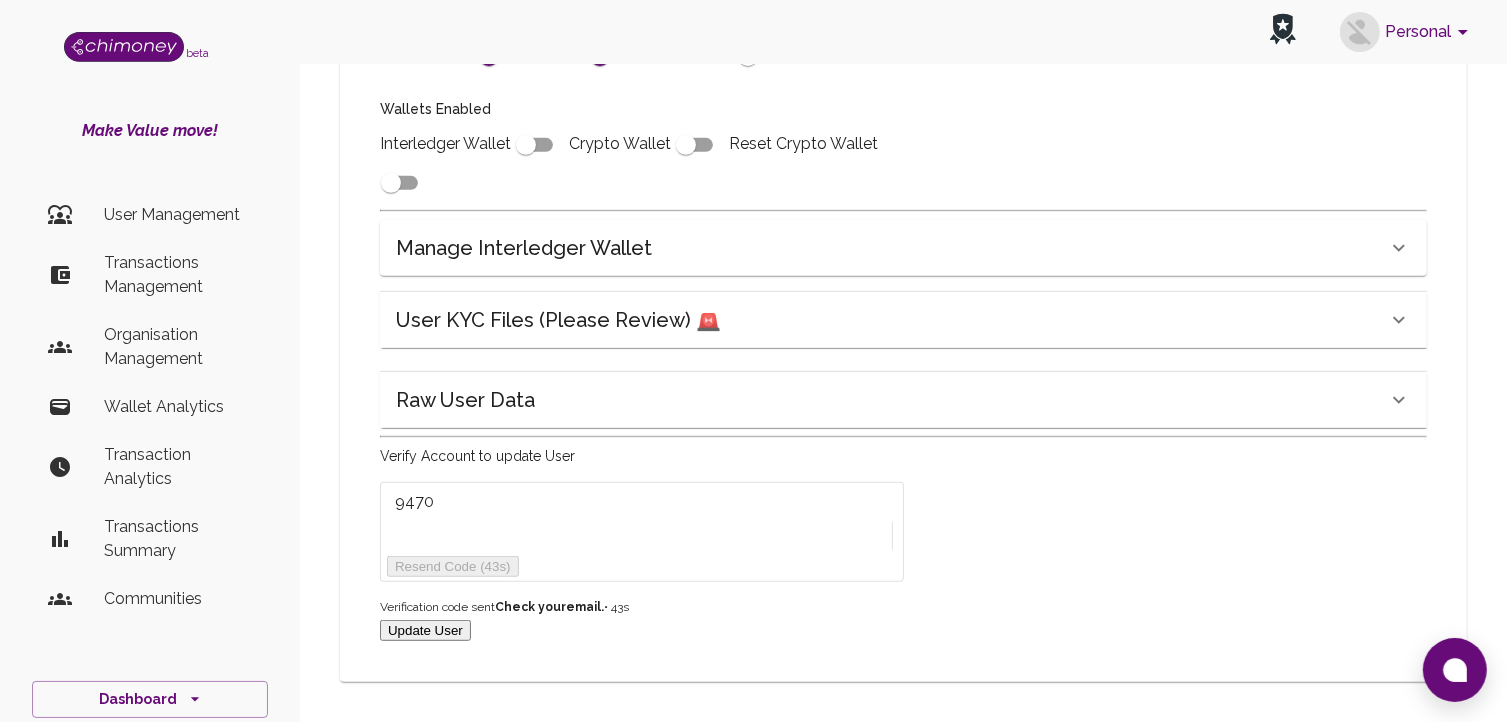 click on "•••••• ••••" at bounding box center (425, 630) 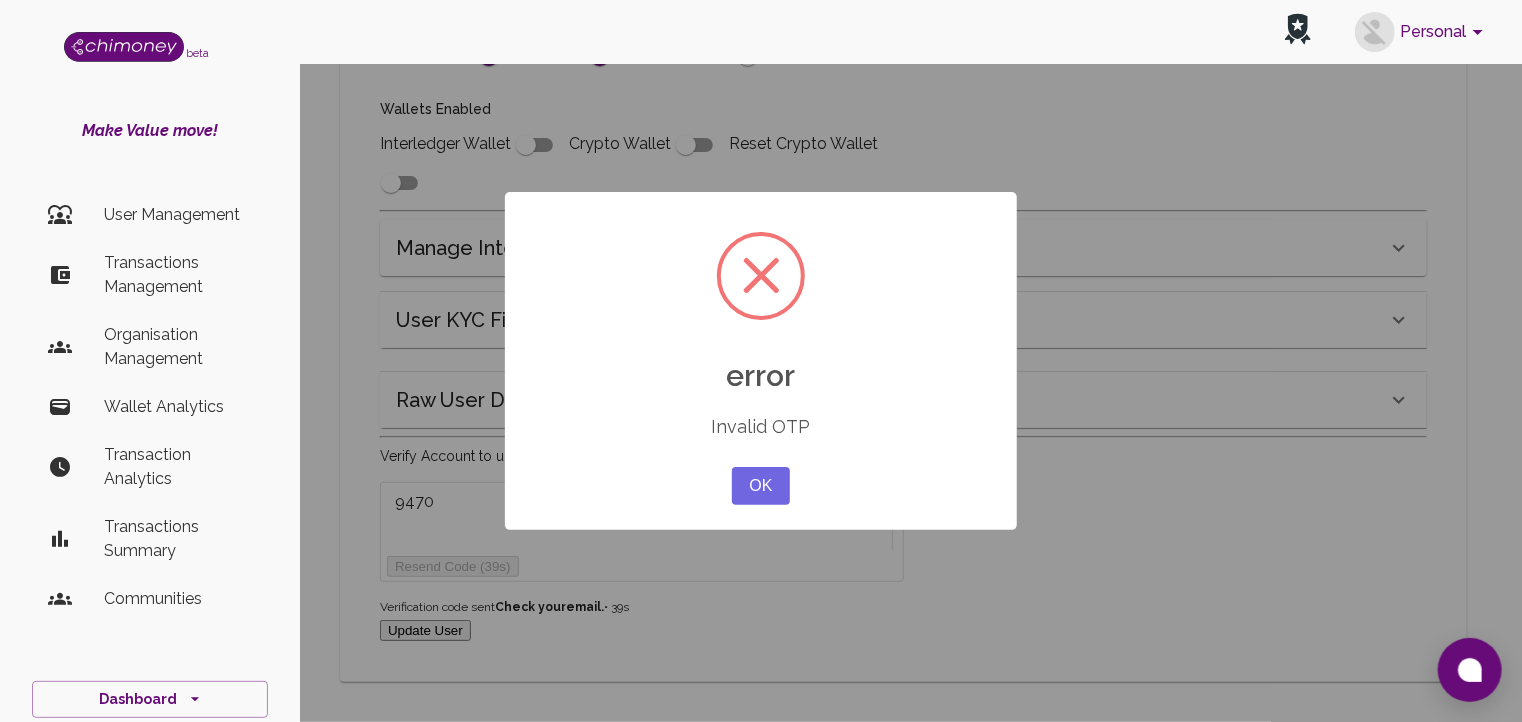 click on "OK No Cancel" at bounding box center [761, 486] 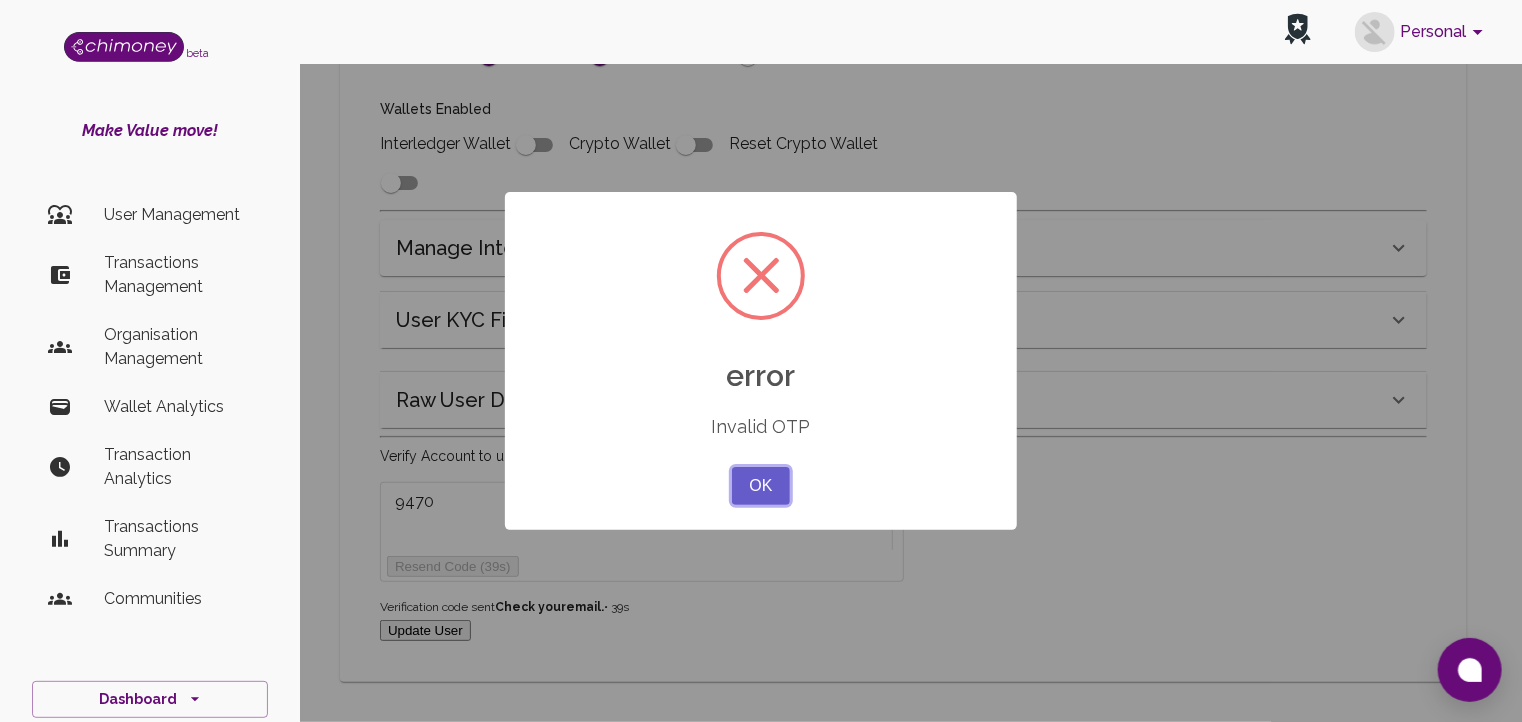click on "••" at bounding box center (761, 486) 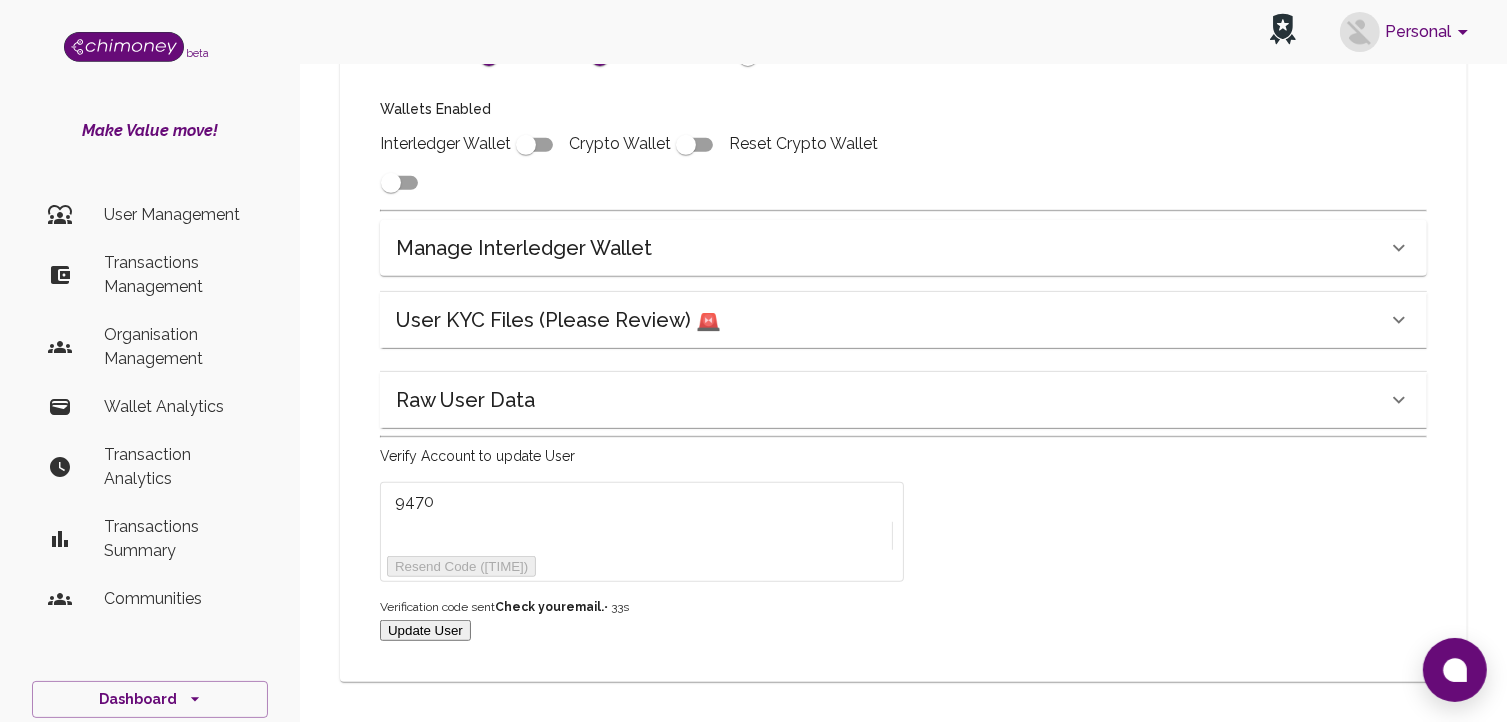 click on "9470" at bounding box center (494, 502) 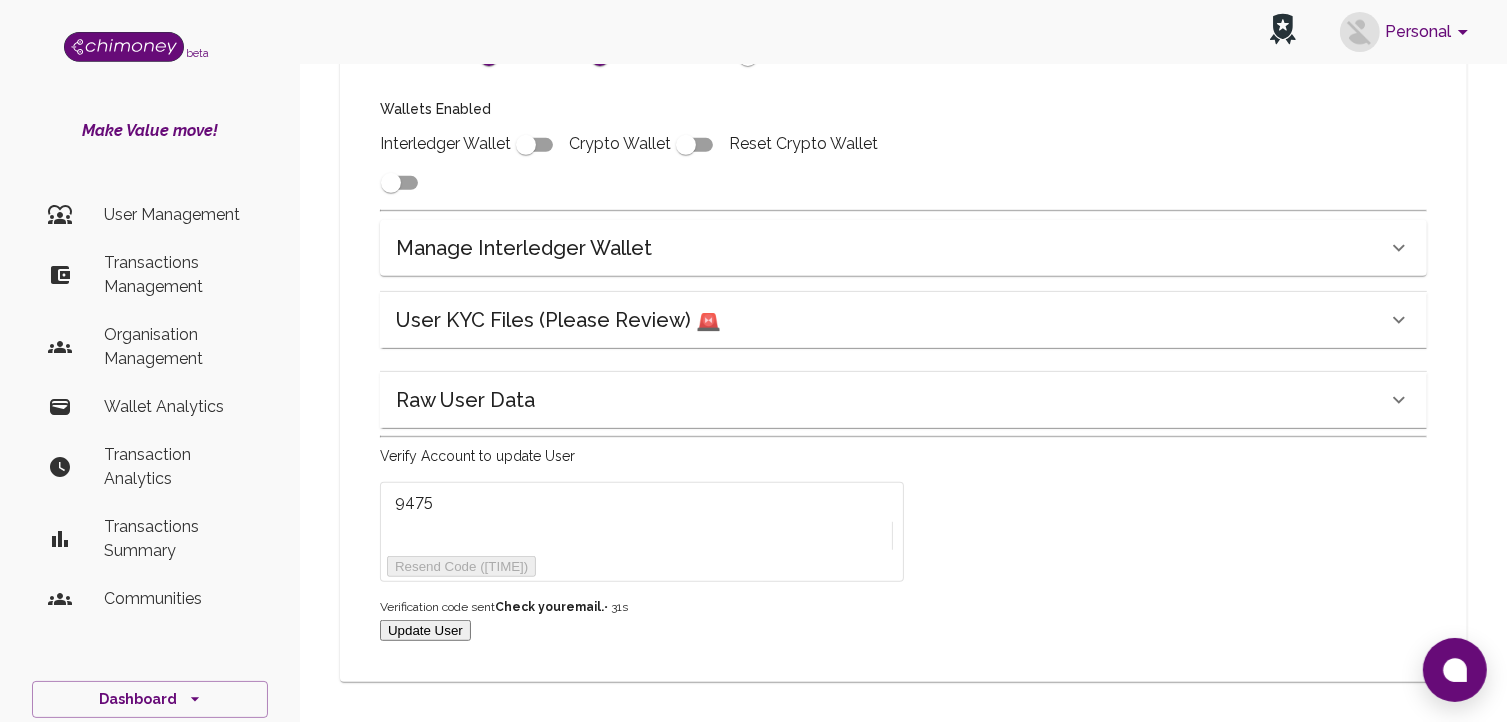 type on "9475" 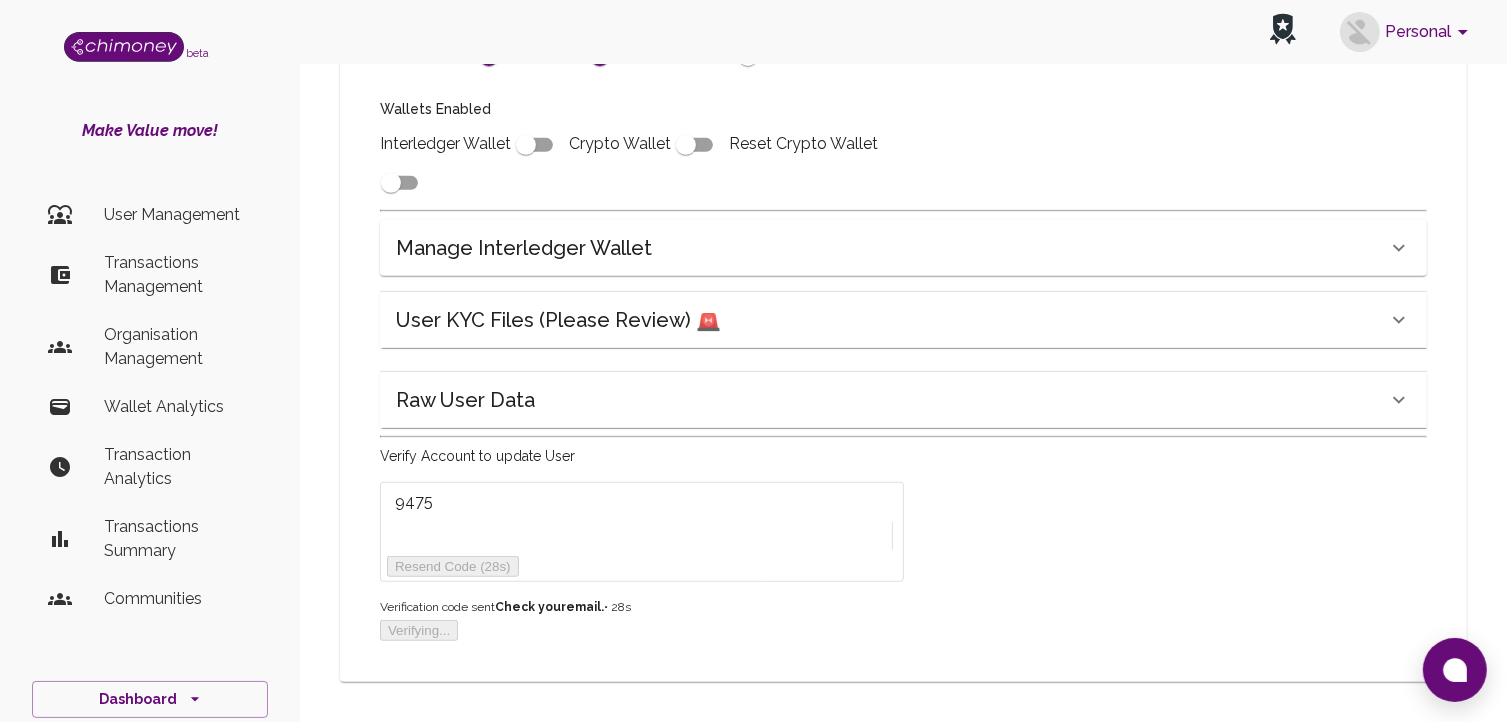 scroll, scrollTop: 780, scrollLeft: 0, axis: vertical 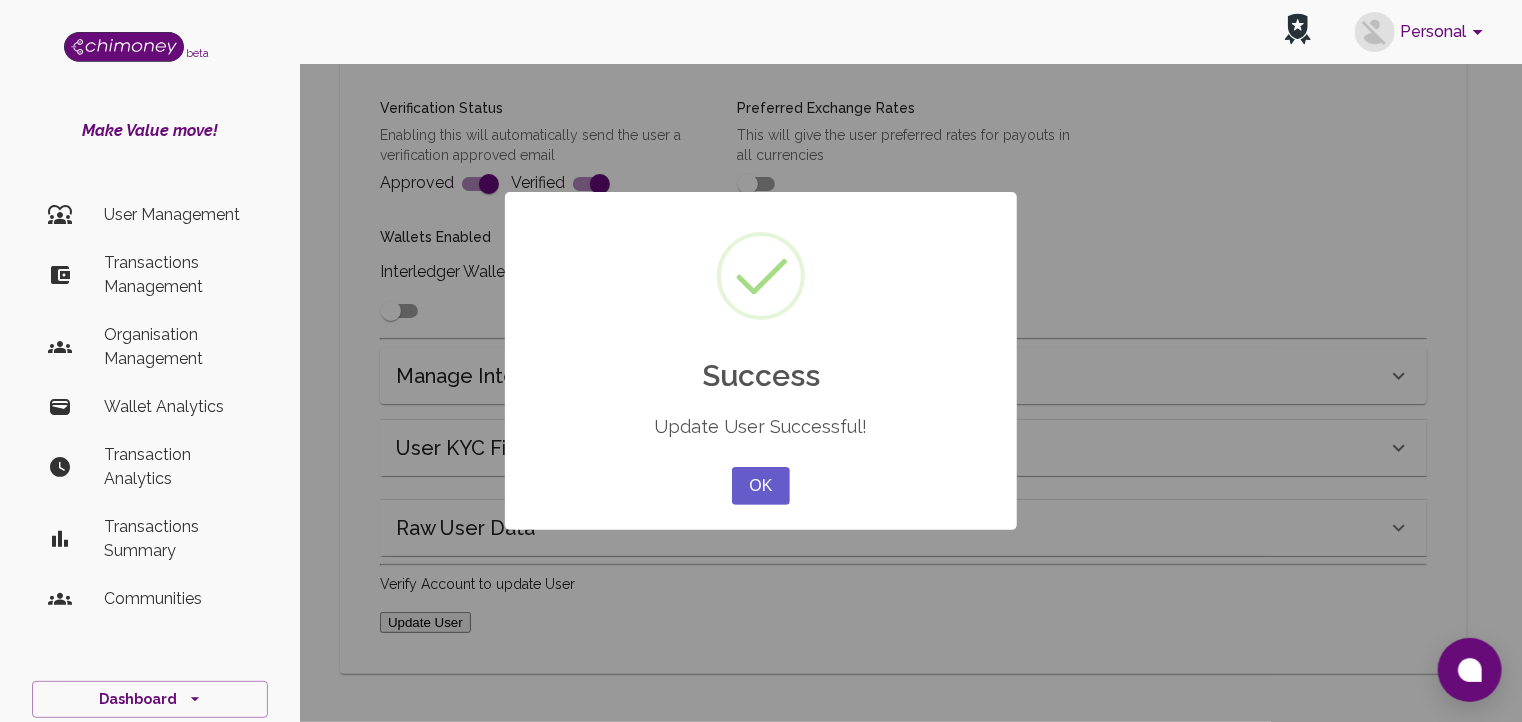 click on "••" at bounding box center (761, 486) 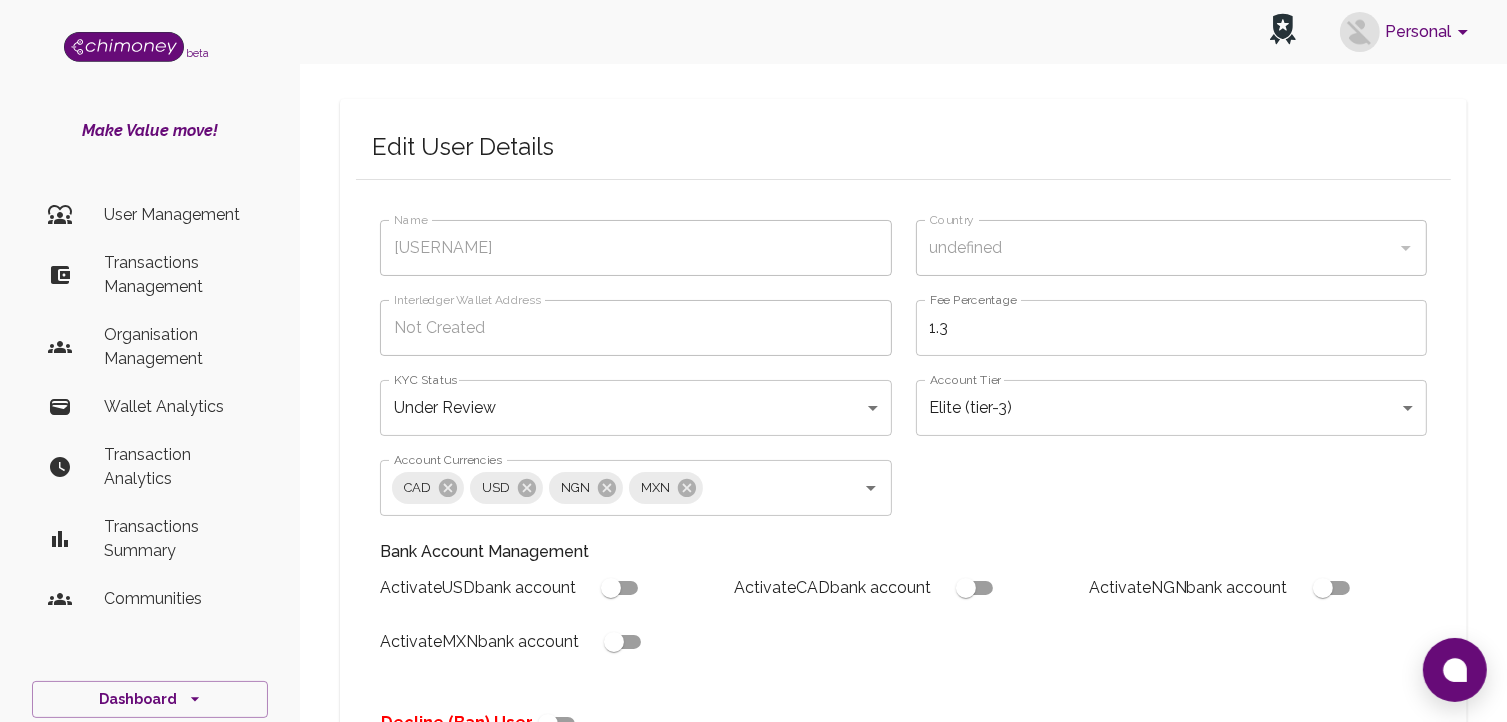 scroll, scrollTop: 0, scrollLeft: 0, axis: both 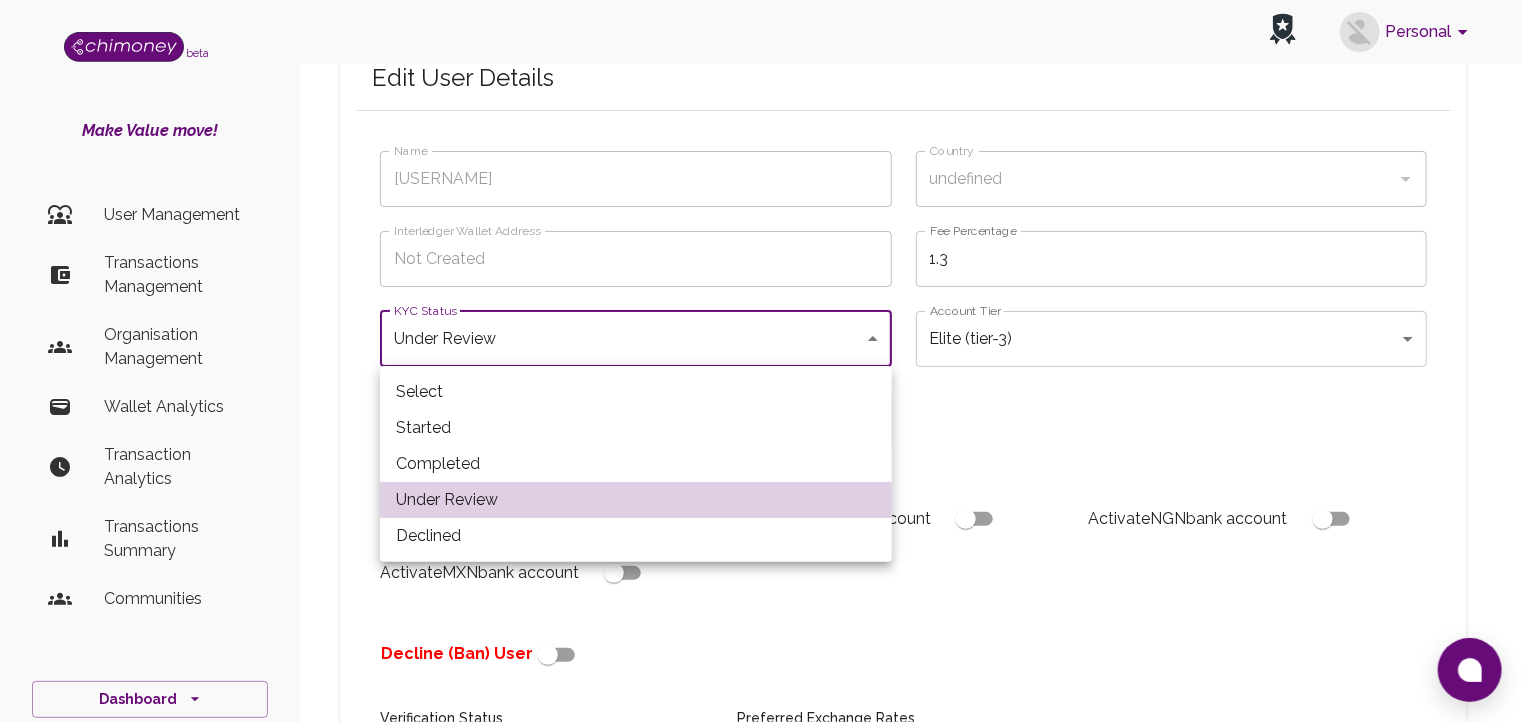 click on "Personal   beta Make Value move! User Management Transactions Management Organisation Management Wallet Analytics Transaction Analytics Transactions Summary Communities Dashboard ©  2025  Chi Technologies Inc.   Back Edit User Details Name fav104 Name Country undefined Country Interledger Wallet Address Not Created Interledger Wallet Address Fee Percentage 1.3 Fee Percentage KYC Status Under Review under_review KYC Status Account Tier Elite (tier-3)   tier-3 Account Tier Account Currencies CAD USD NGN MXN Account Currencies Bank Account Management Activate  USD  bank account Activate  CAD  bank account Activate  NGN  bank account Activate  MXN  bank account Decline (Ban) User     Verification Status Enabling this will automatically send the user a verification approved email   Approved      Verified     Preferred Exchange Rates This will give the user preferred rates for payouts in all currencies Wallets Enabled Interledger Wallet       Crypto Wallet       Reset Crypto Wallet   Manage Interledger Wallet" at bounding box center (761, 651) 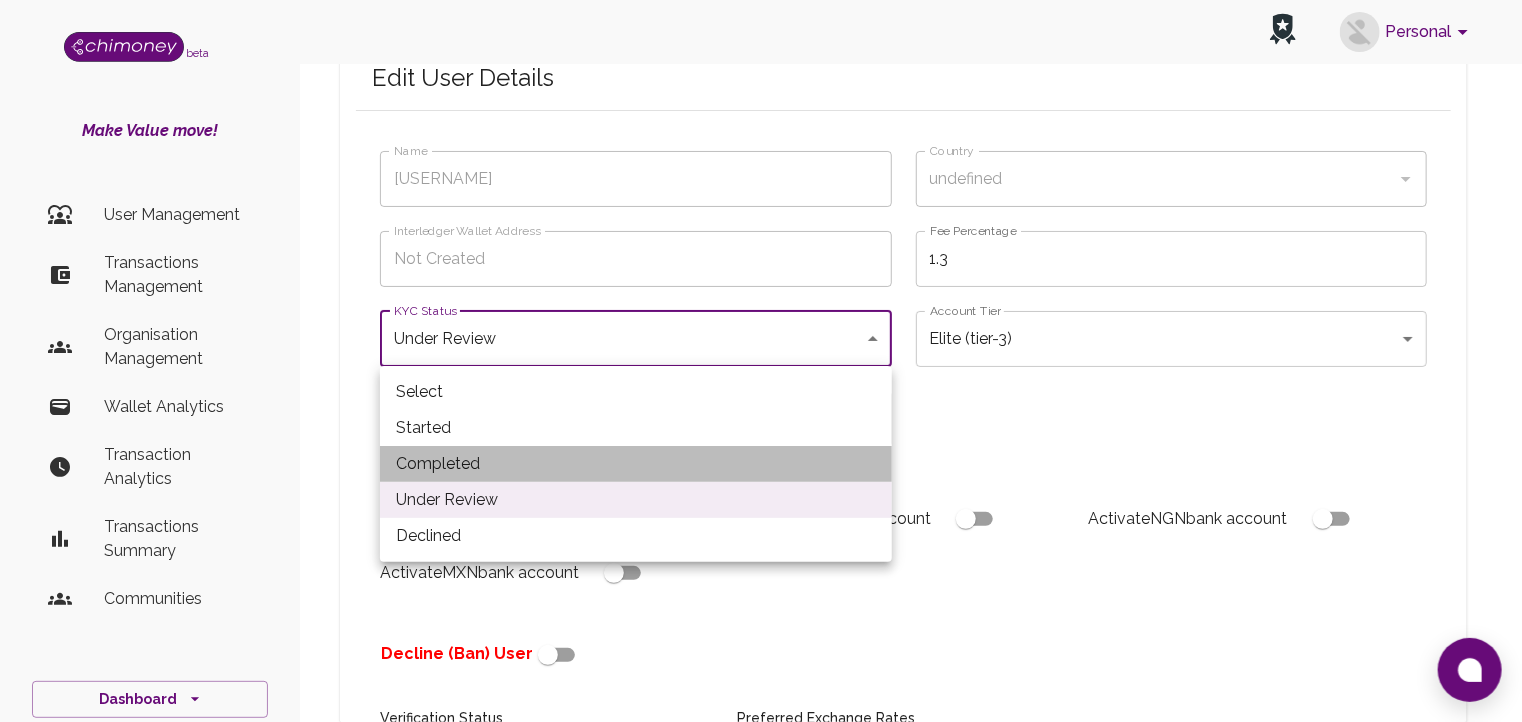 click on "Completed" at bounding box center [636, 464] 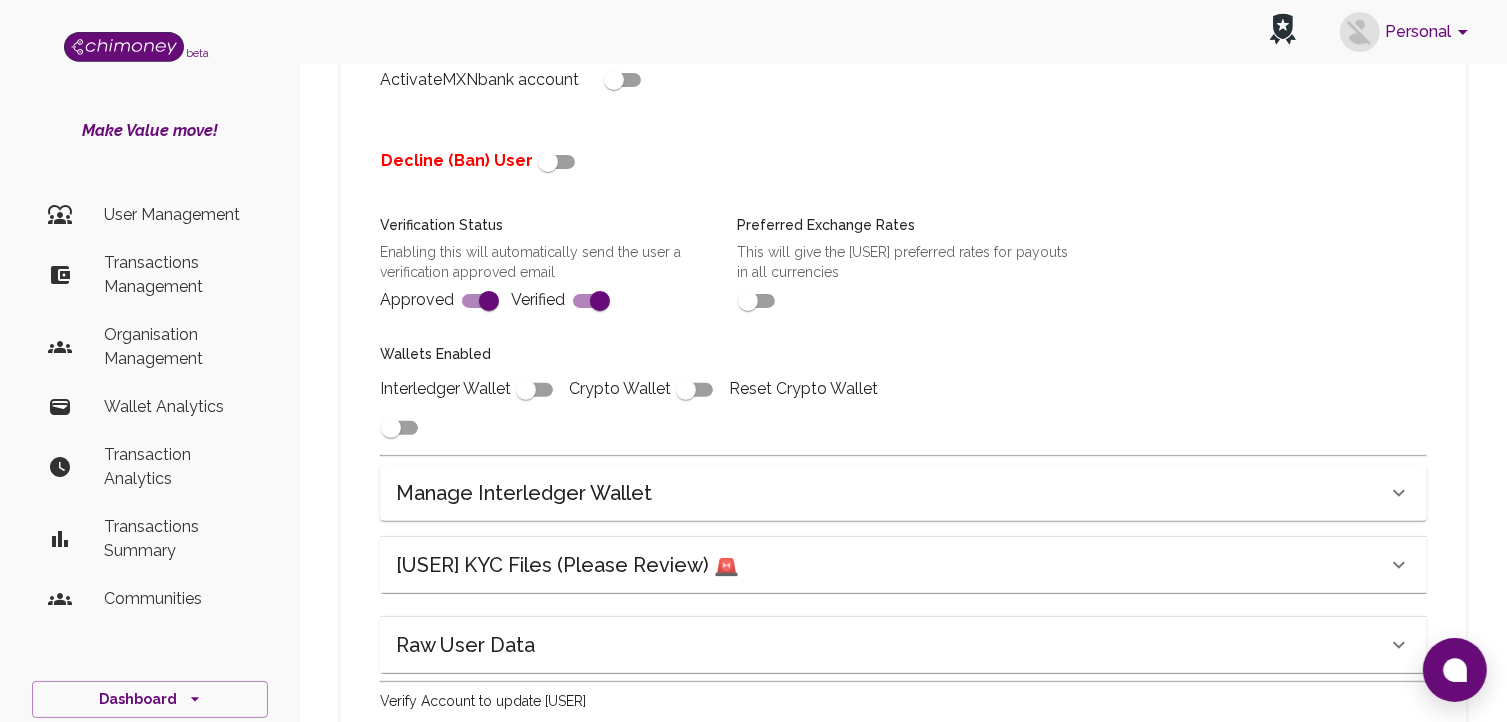 scroll, scrollTop: 795, scrollLeft: 0, axis: vertical 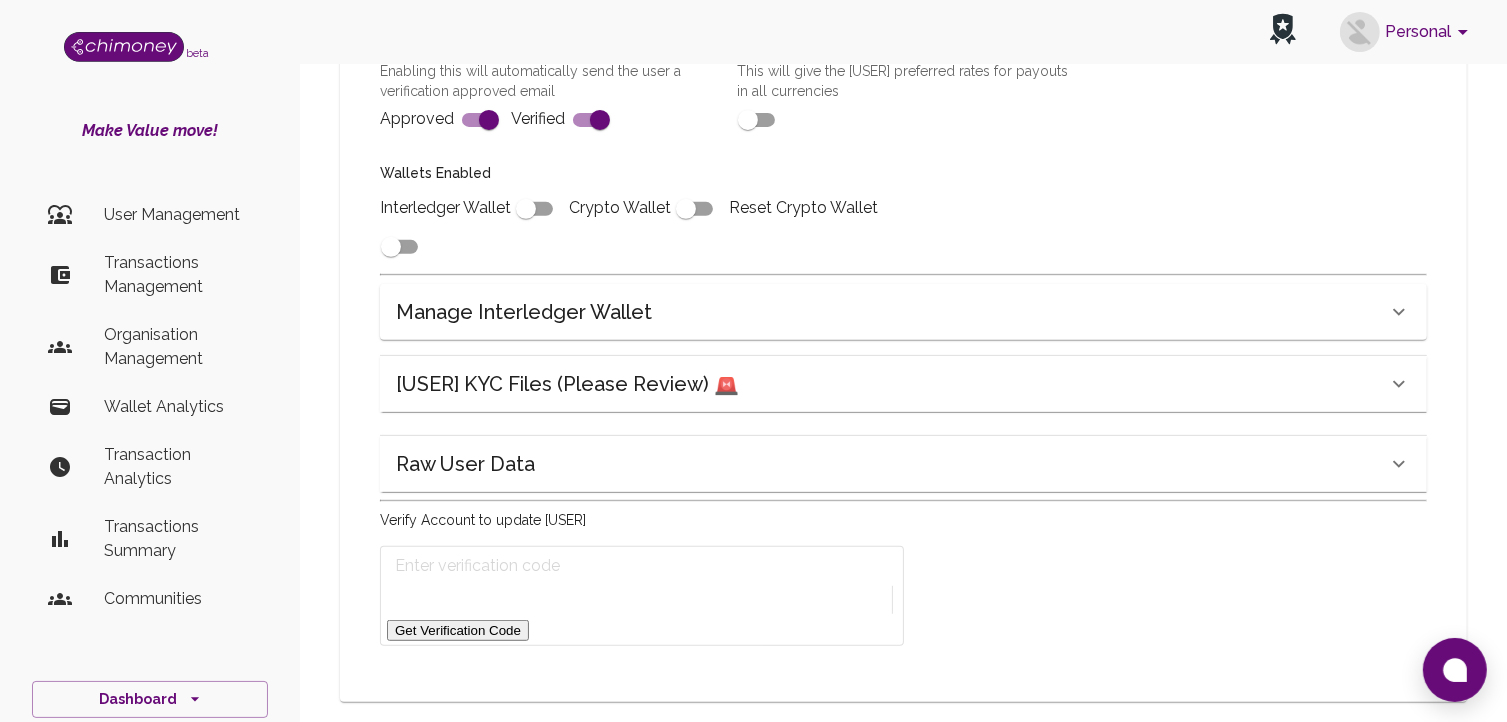click on "Get Verification Code" at bounding box center [458, 630] 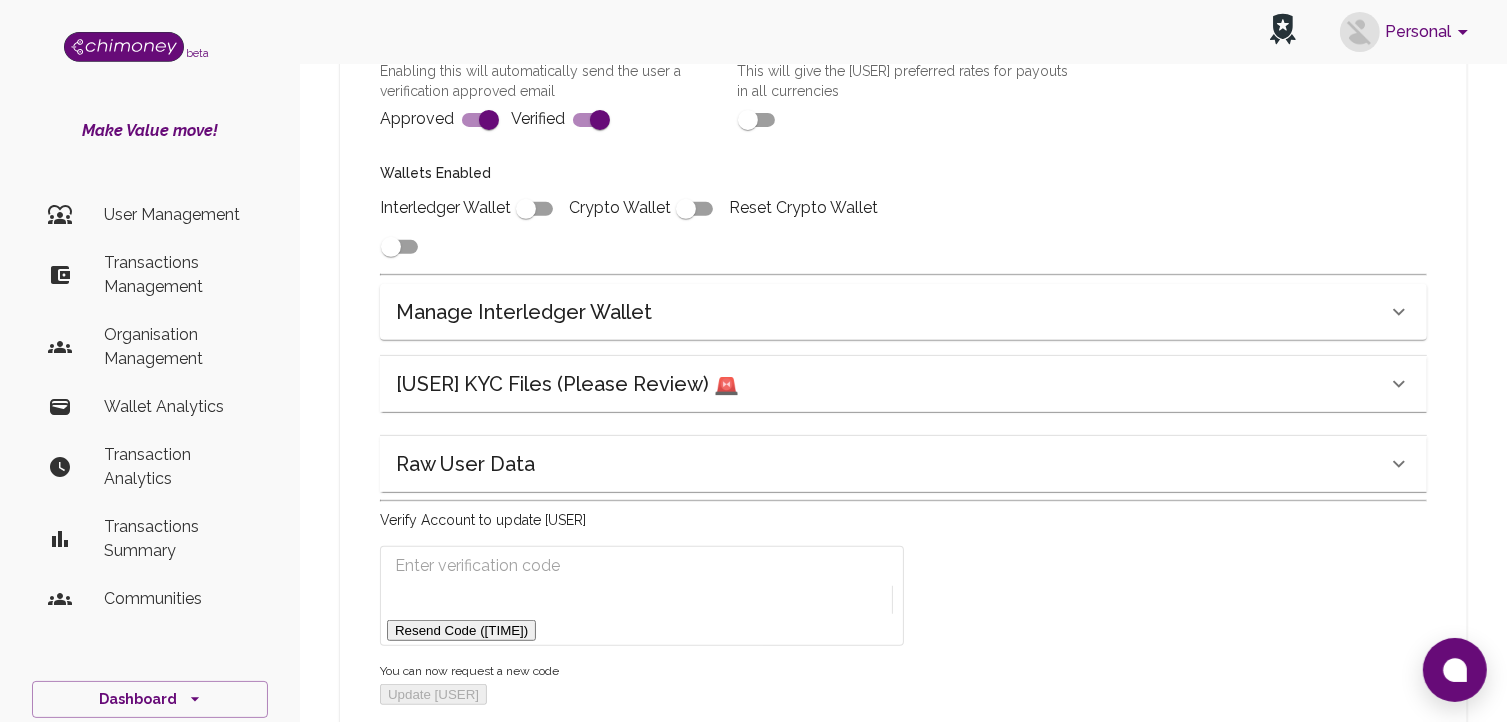 click at bounding box center (494, 566) 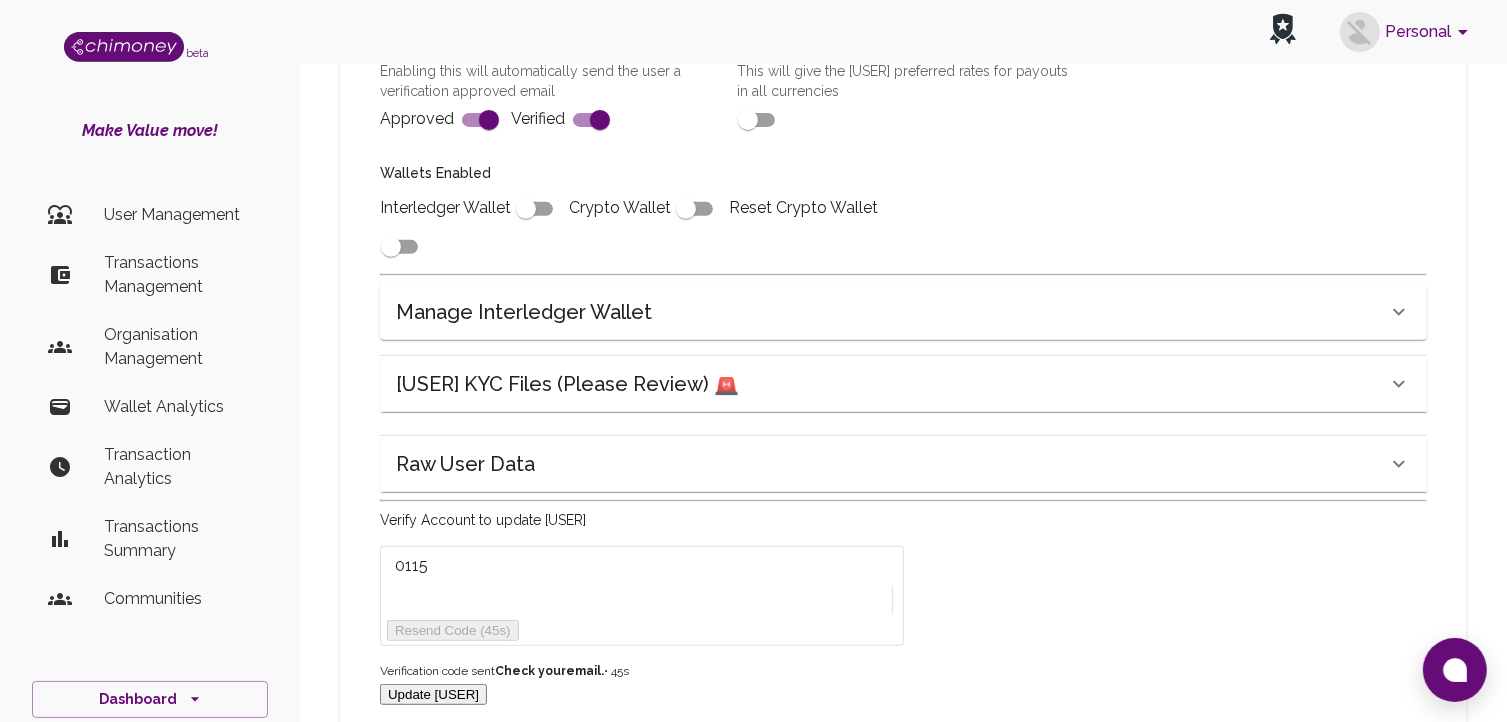 type on "0115" 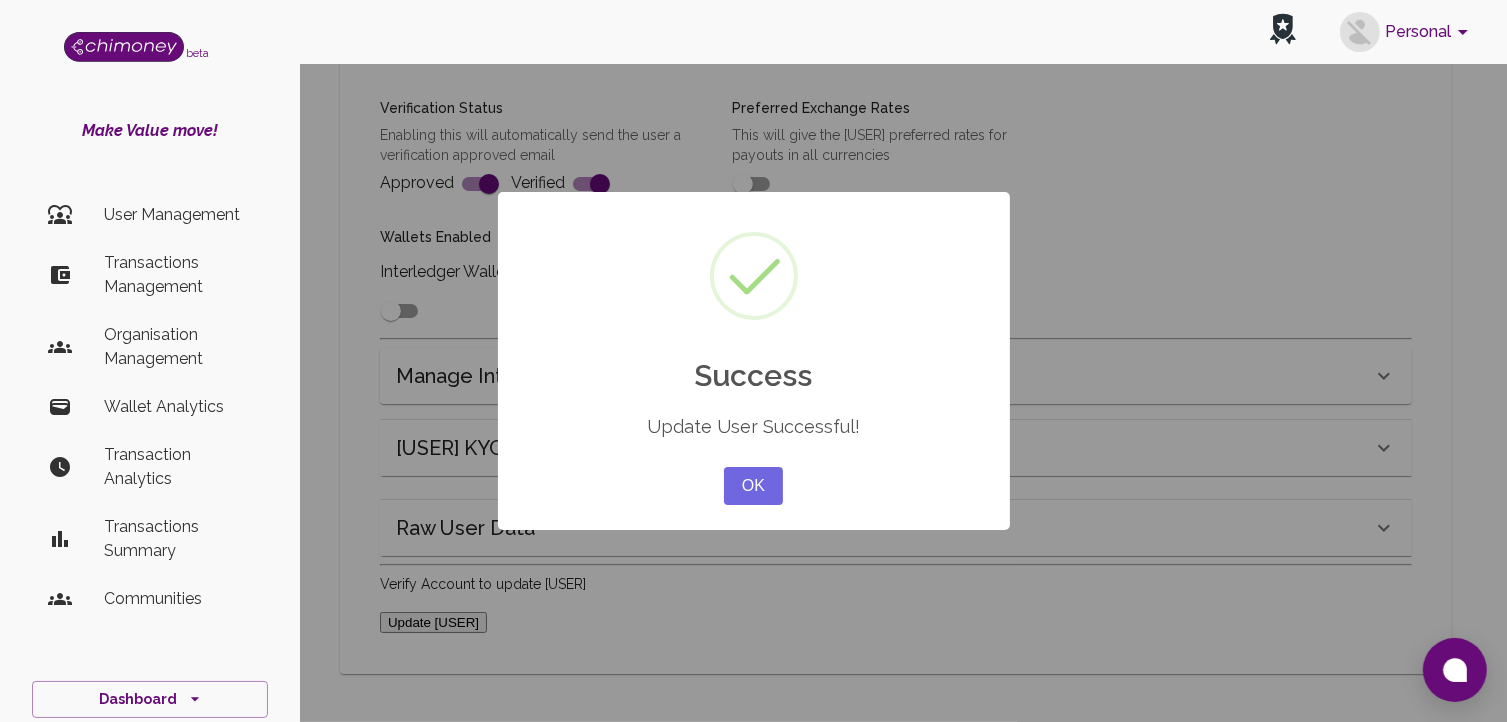 scroll, scrollTop: 780, scrollLeft: 0, axis: vertical 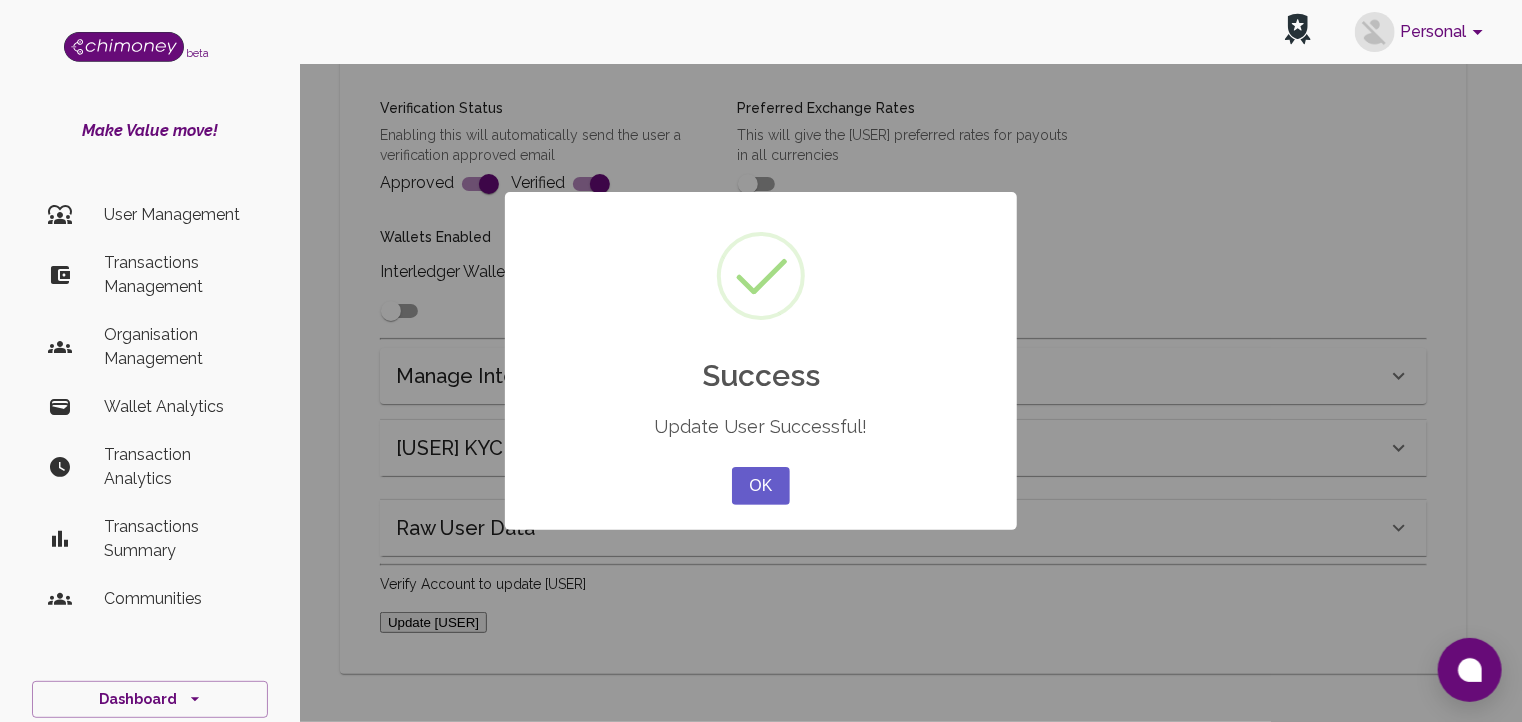 click on "••" at bounding box center [761, 486] 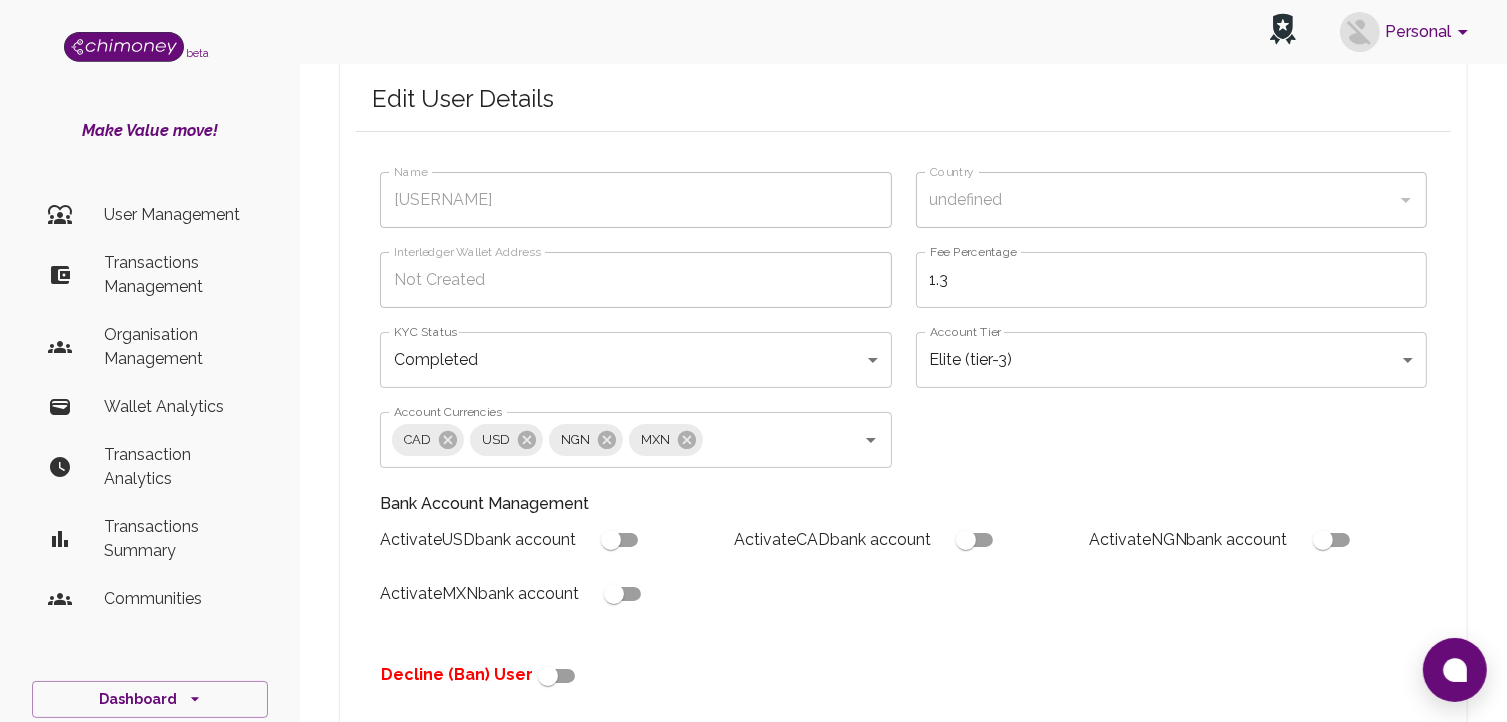 scroll, scrollTop: 88, scrollLeft: 0, axis: vertical 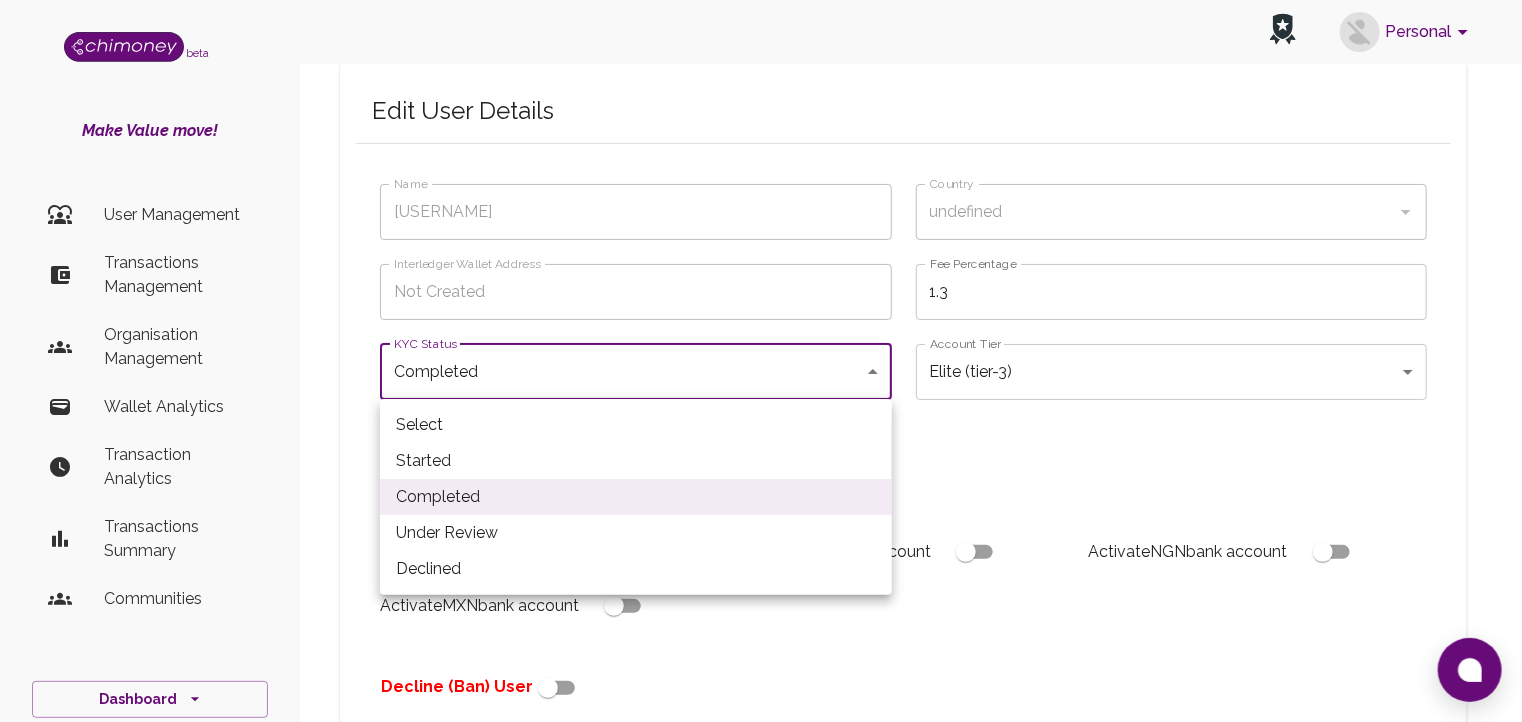 click on "Account Currencies CAD USD NGN MXN Account Currencies Bank Account Management Activate  USD  bank account Activate  CAD  bank account Activate  NGN  bank account Activate  MXN  bank account Decline (Ban) User     Verification Status Enabling this will automatically send the user a verification approved email   Approved      Verified     Preferred Exchange Rates This will give the user preferred rates for payouts in all currencies Wallets Enabled Interledger Wallet       Crypto Wallet       Reset Crypto Wallet   Manage Interledger Wallet   Account" at bounding box center (761, 638) 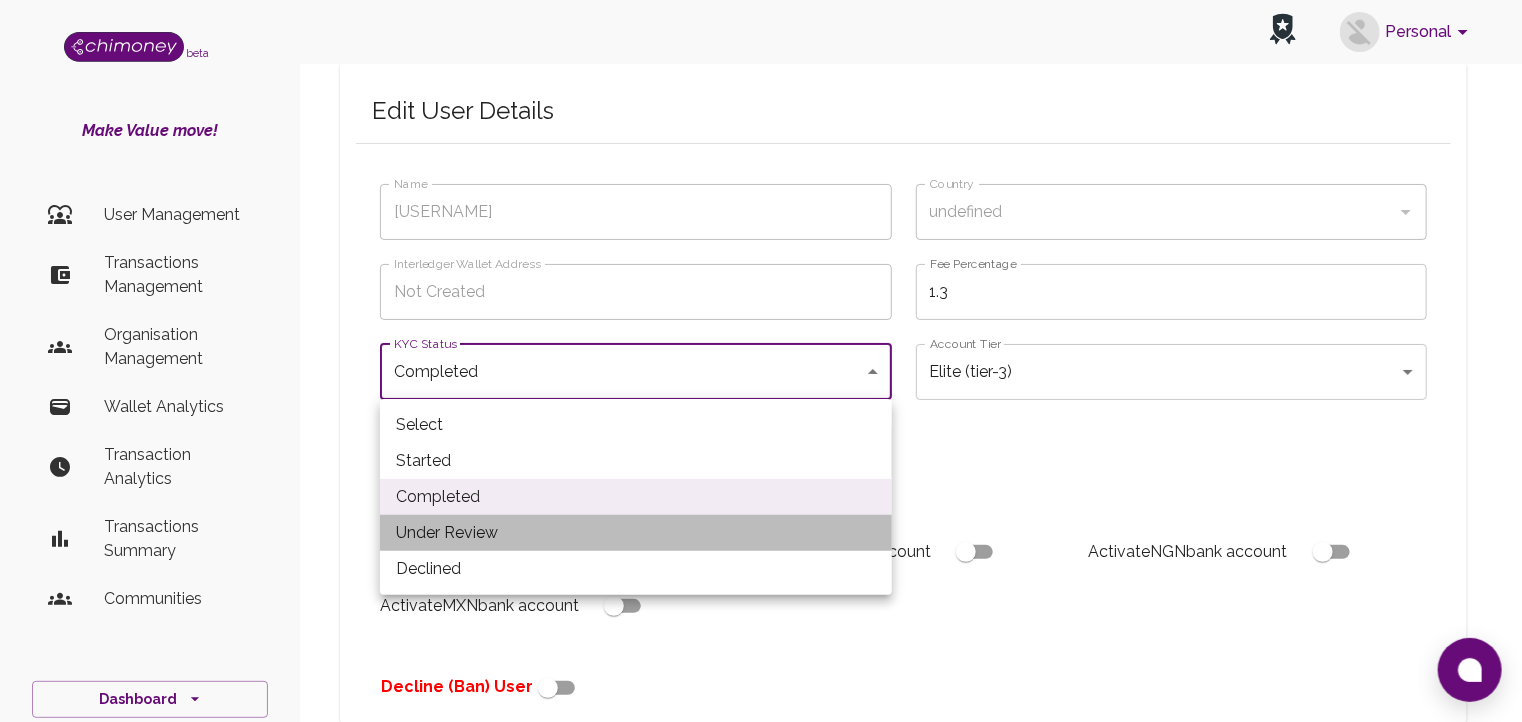 click on "••••• ••••••" at bounding box center (636, 533) 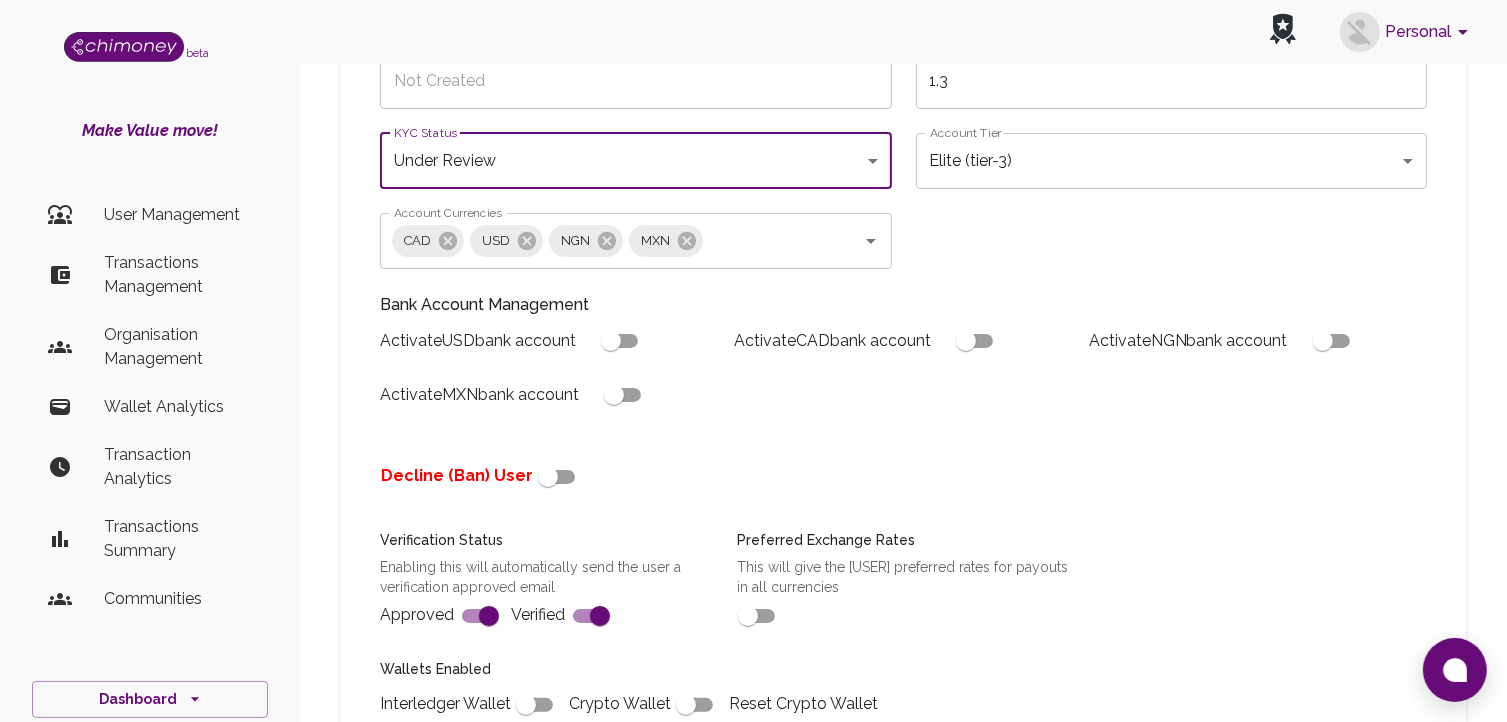 scroll, scrollTop: 267, scrollLeft: 0, axis: vertical 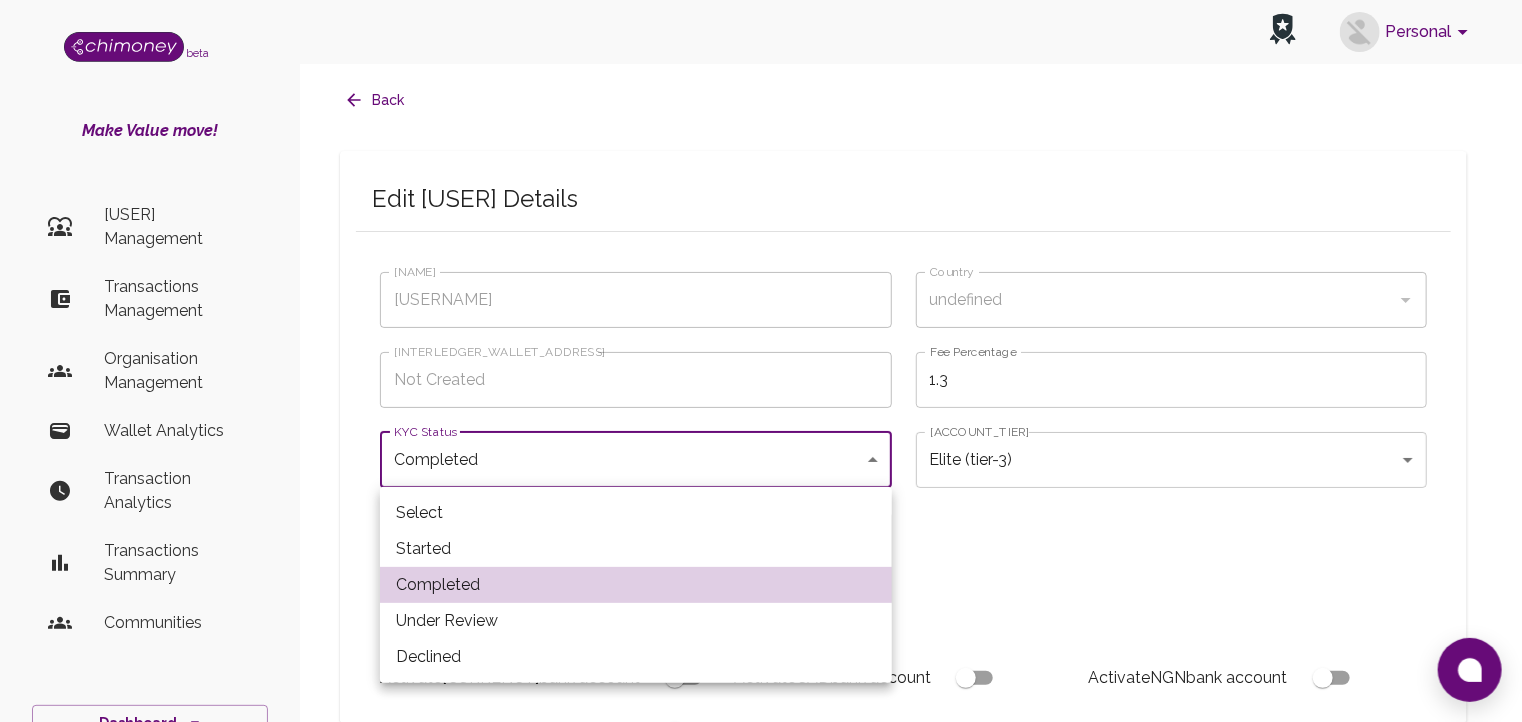 click on "Personal   beta Make Value move! User Management Transactions Management Organisation Management Wallet Analytics Transaction Analytics Transactions Summary Communities Dashboard ©  2025  Chi Technologies Inc.   Back Edit User Details Name fav104 Name Country undefined Country Interledger Wallet Address Not Created Interledger Wallet Address Fee Percentage 1.3 Fee Percentage KYC Status Completed completed KYC Status Account Tier Elite (tier-3)   tier-3 Account Tier Account Currencies CAD USD NGN MXN Account Currencies Bank Account Management Activate  USD  bank account Activate  CAD  bank account Activate  NGN  bank account Activate  MXN  bank account Decline (Ban) User     Verification Status Enabling this will automatically send the user a verification approved email   Approved      Verified     Preferred Exchange Rates This will give the user preferred rates for payouts in all currencies Wallets Enabled Interledger Wallet       Crypto Wallet       Reset Crypto Wallet   Manage Interledger Wallet   Account" at bounding box center [761, 791] 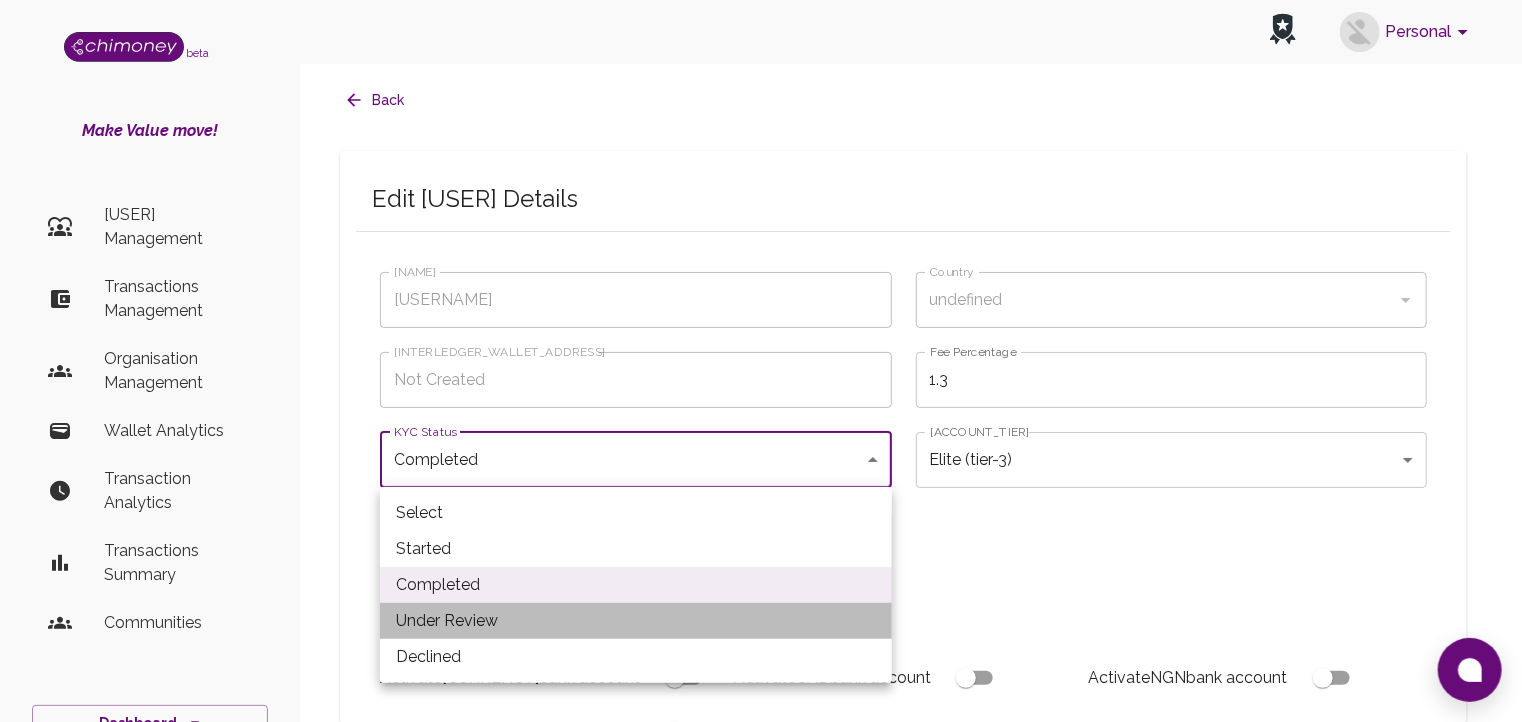 click on "Under Review" at bounding box center [636, 621] 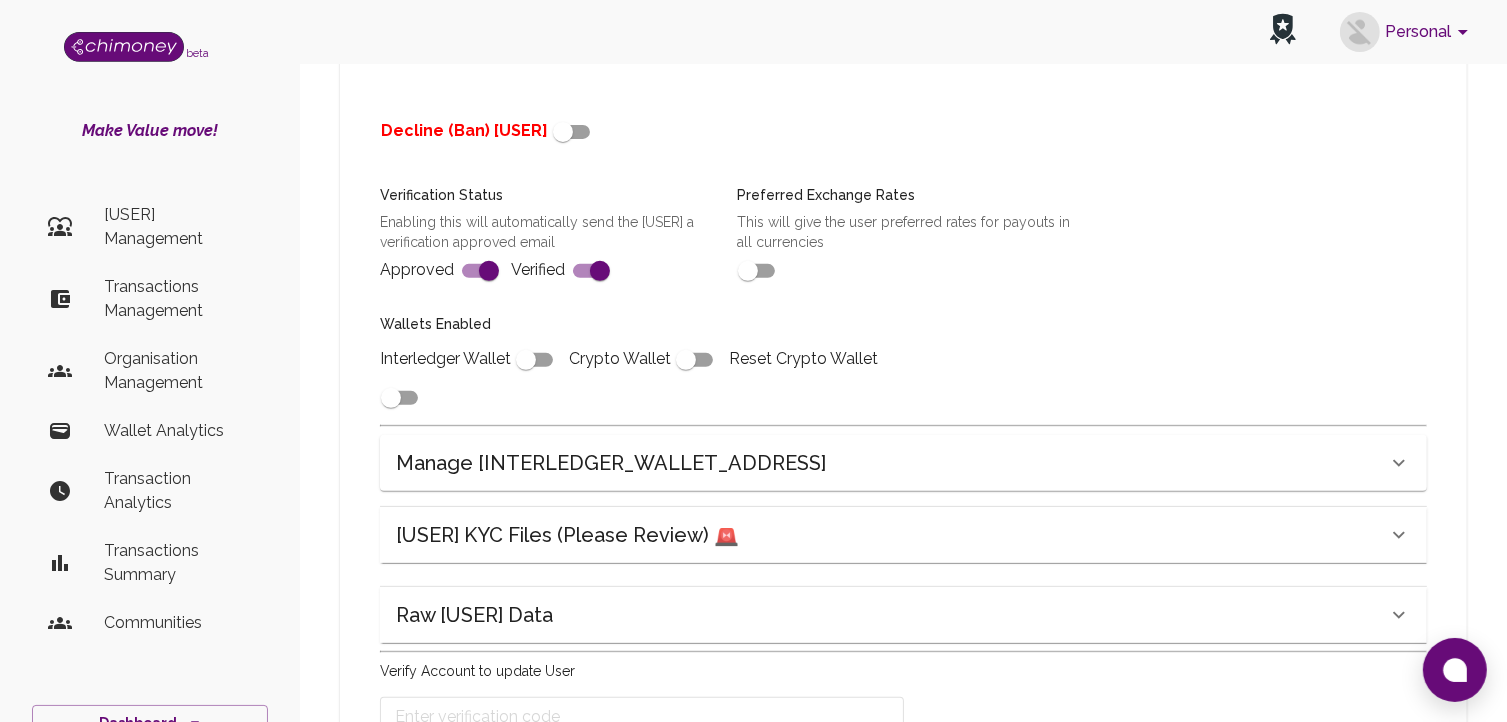 scroll, scrollTop: 795, scrollLeft: 0, axis: vertical 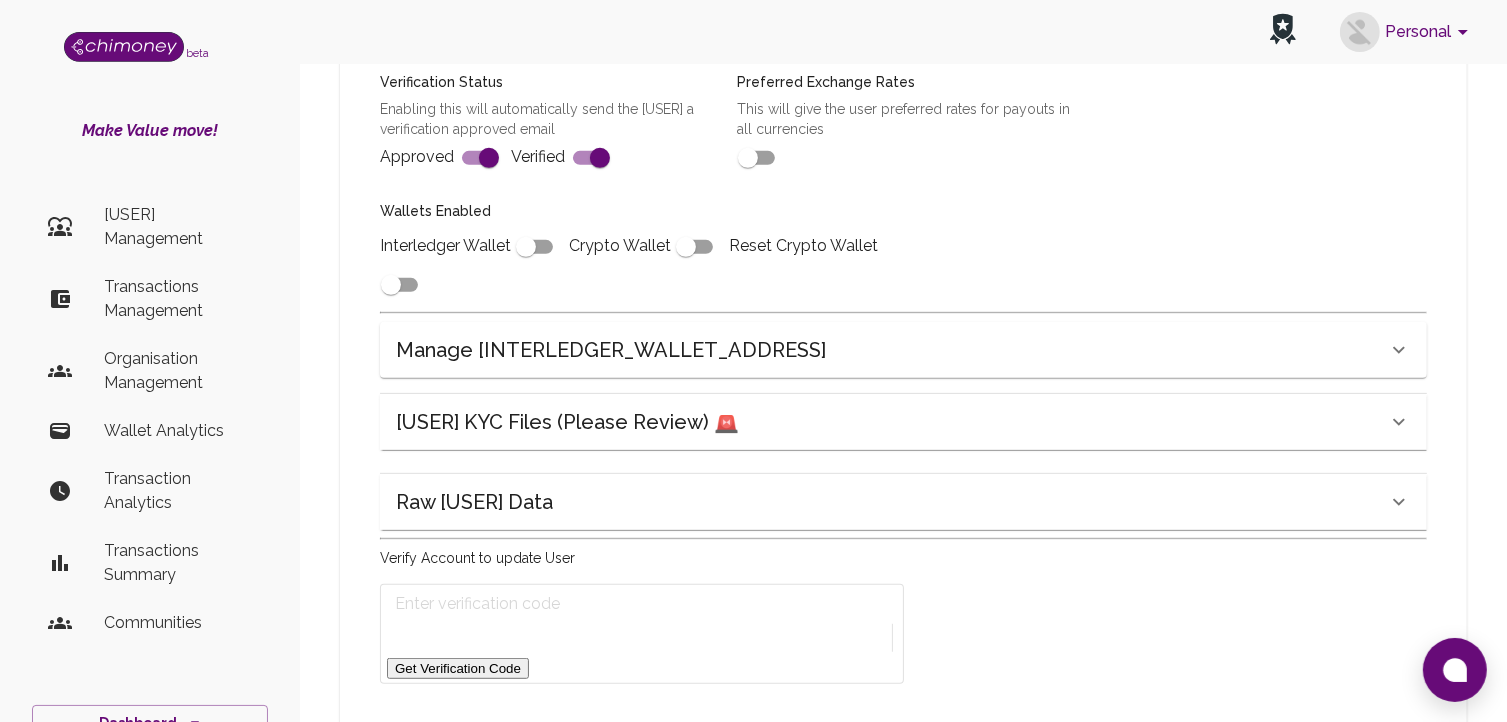 click on "Get Verification Code" at bounding box center [458, 668] 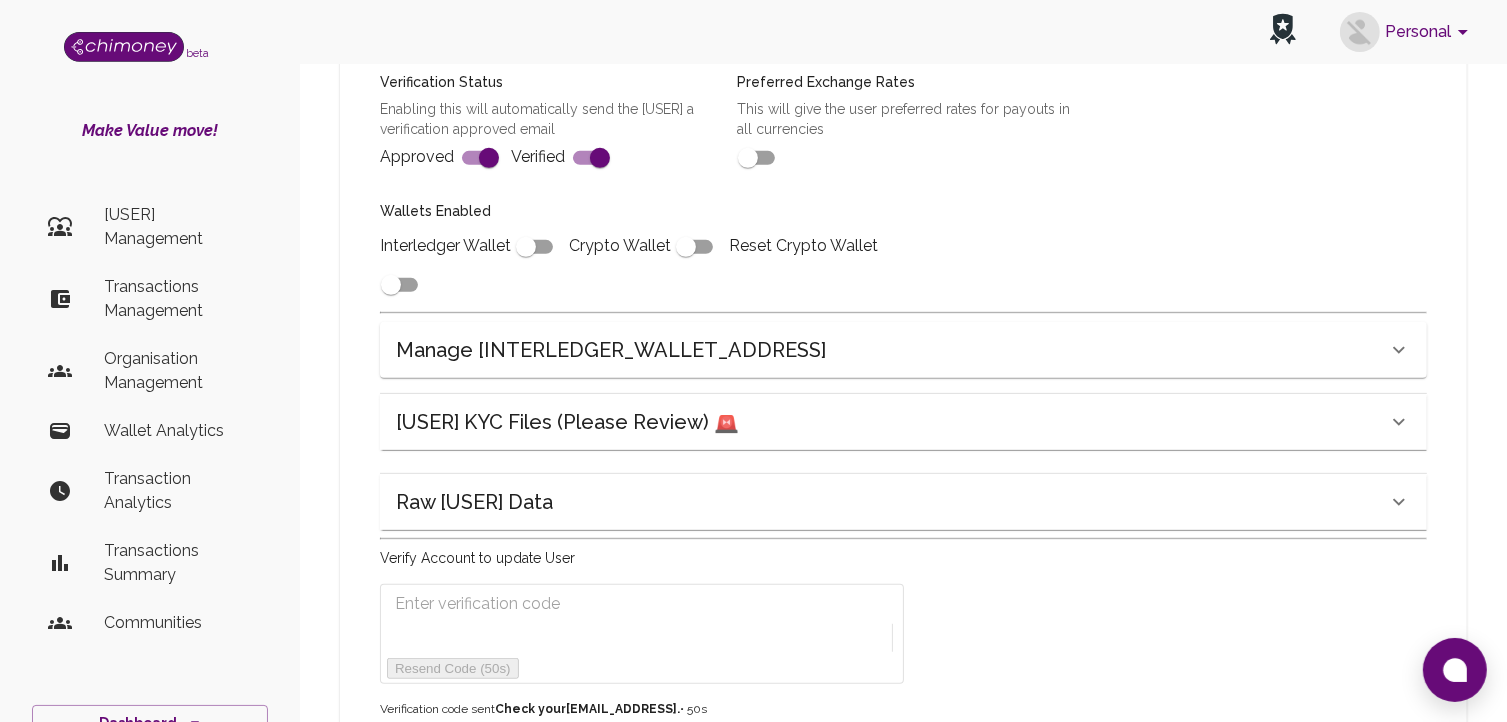 click at bounding box center (494, 604) 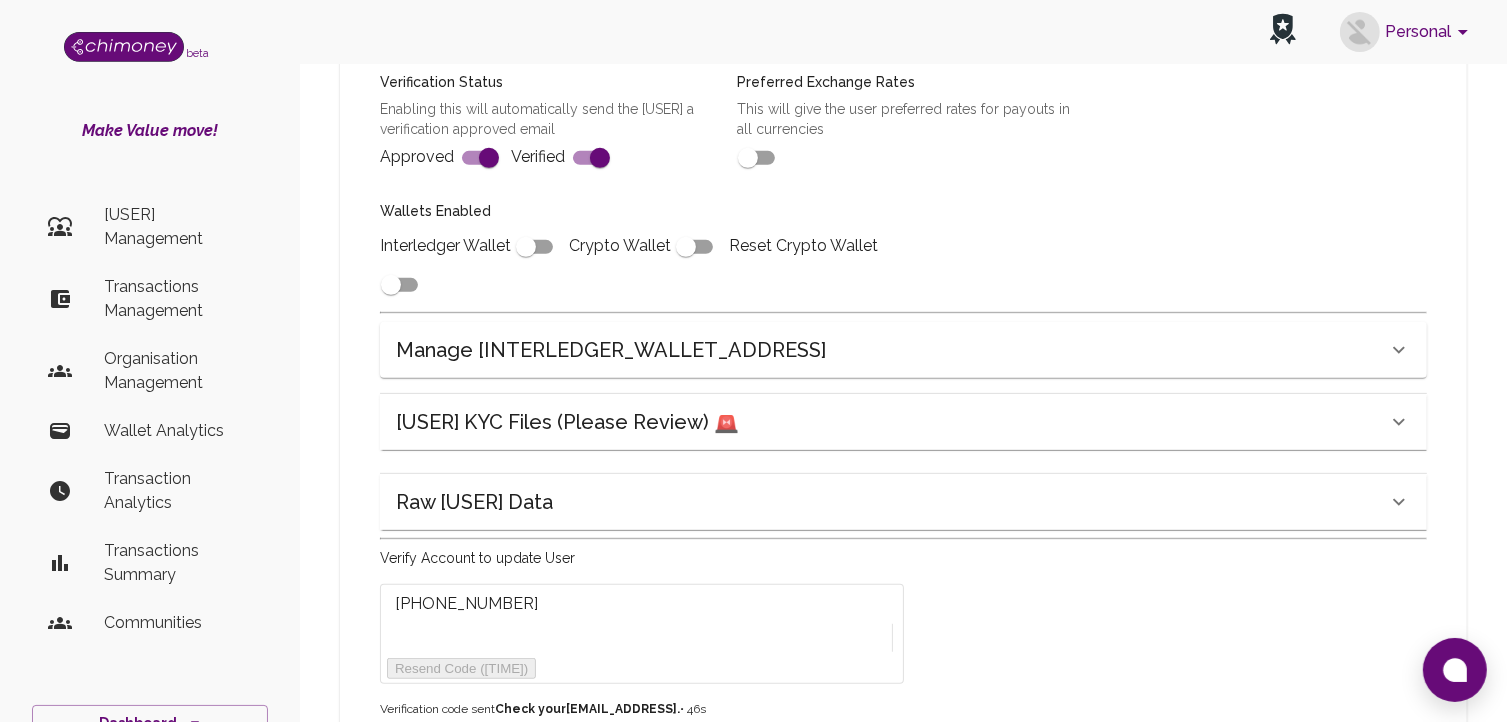 click on "Update User" at bounding box center [425, 732] 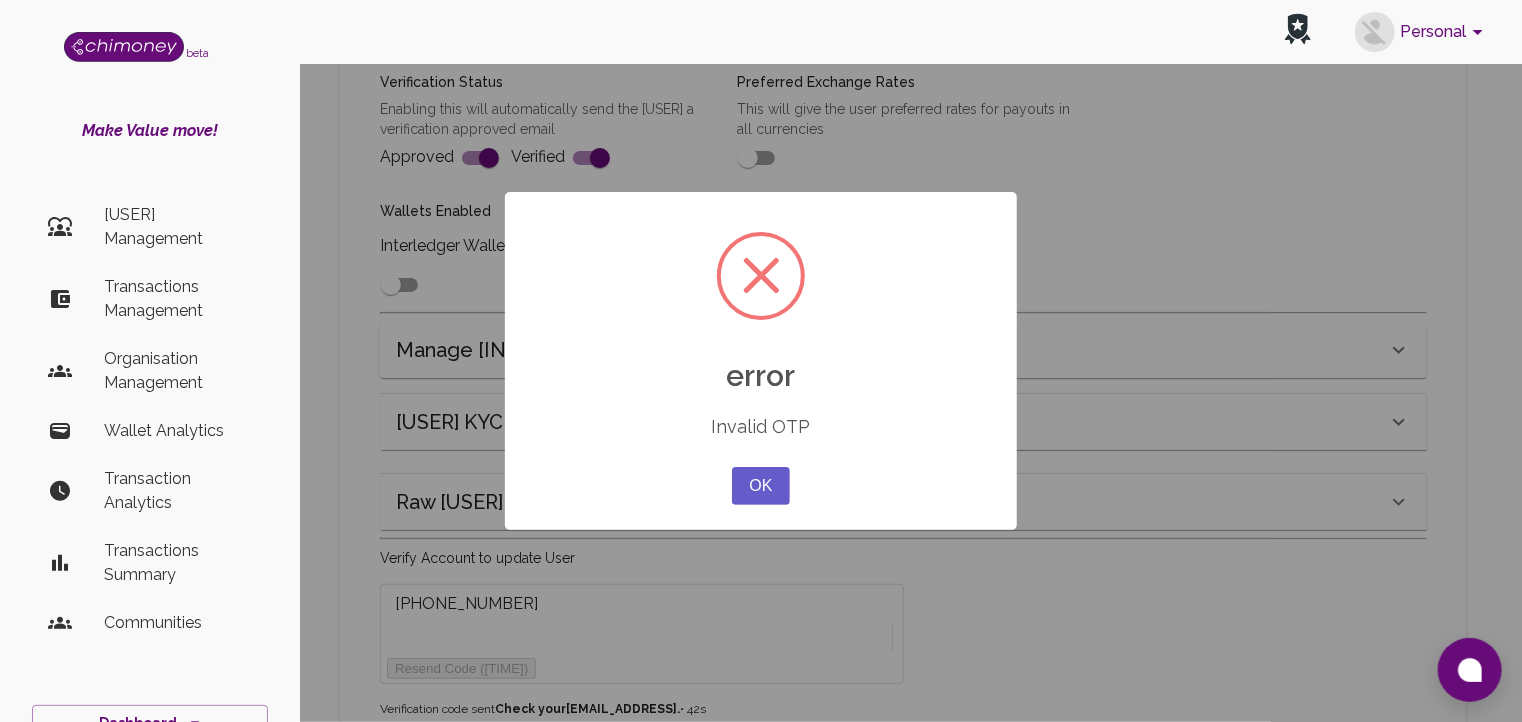click on "OK" at bounding box center (761, 486) 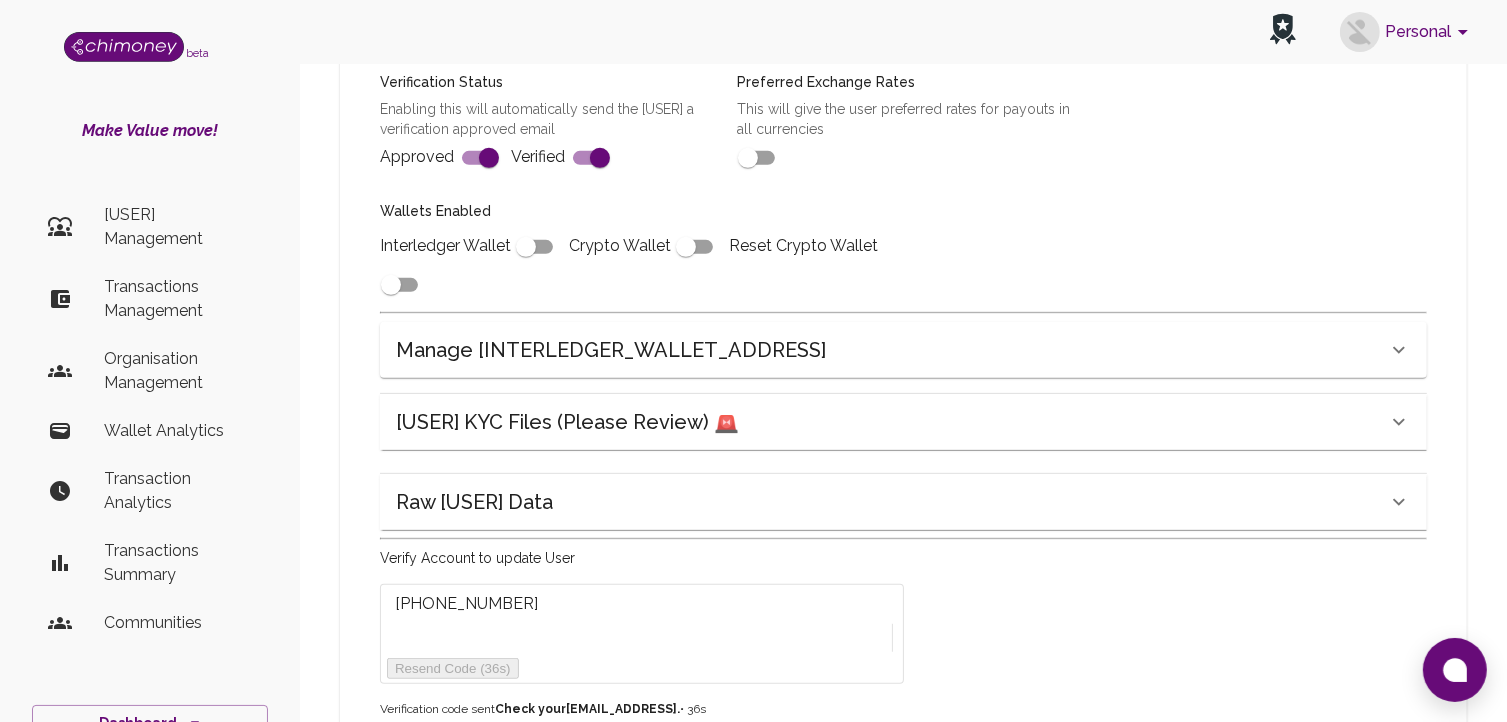 click on "9505" at bounding box center (494, 604) 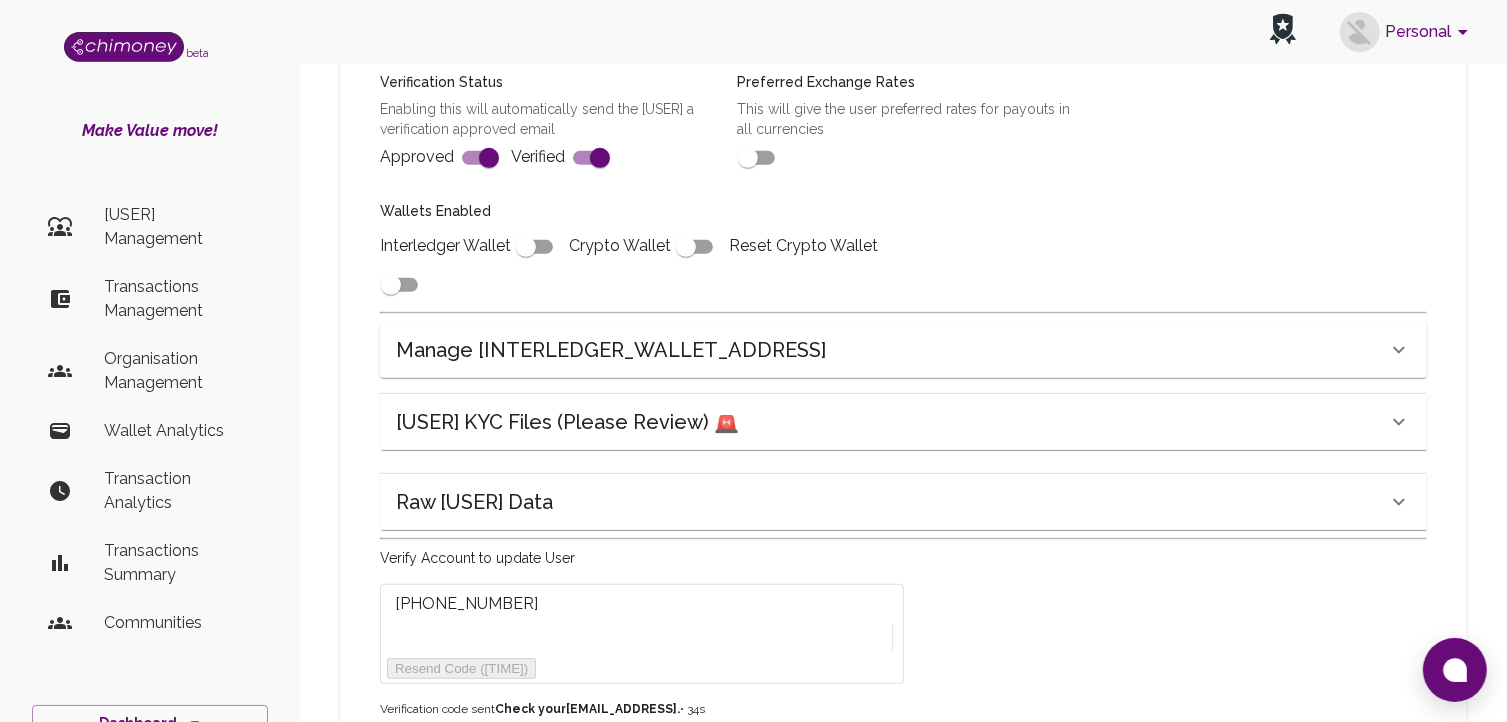 type on "9805" 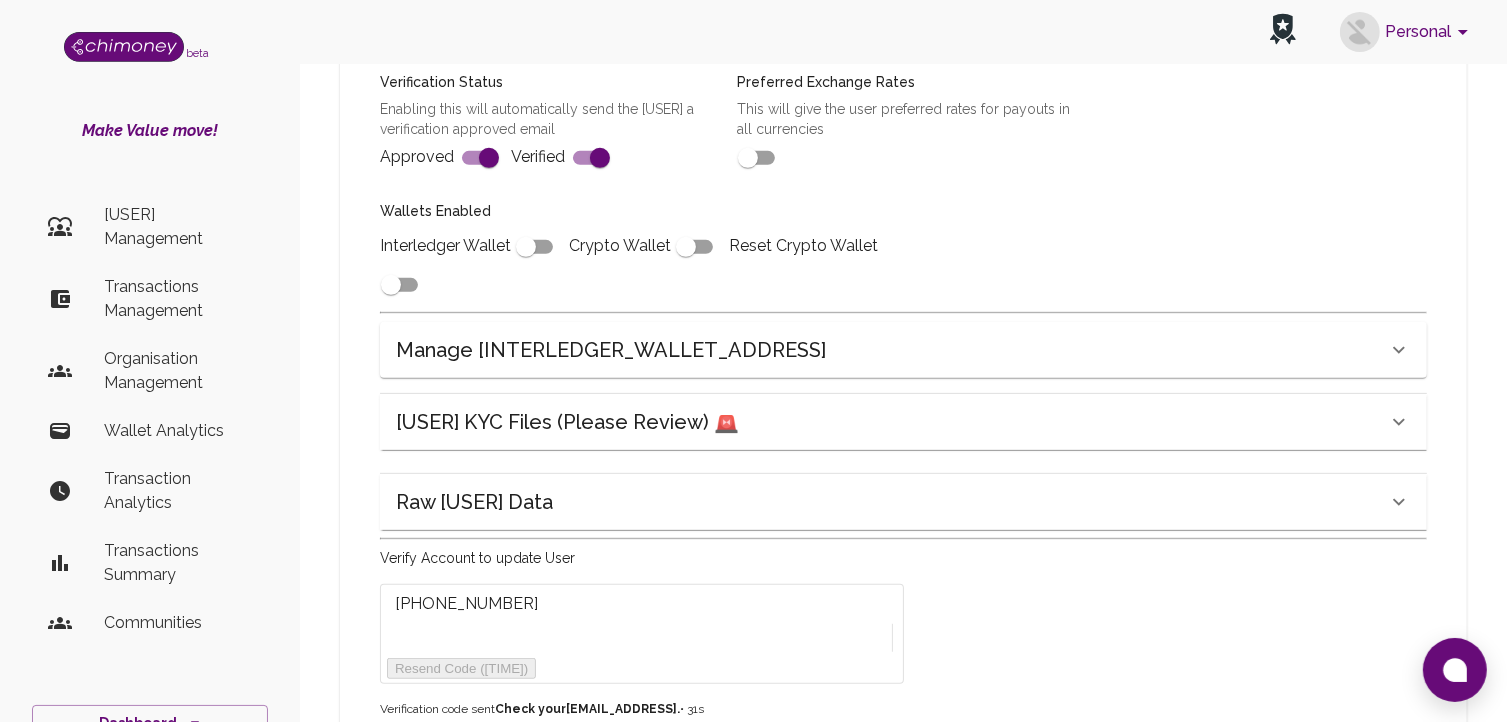 scroll, scrollTop: 780, scrollLeft: 0, axis: vertical 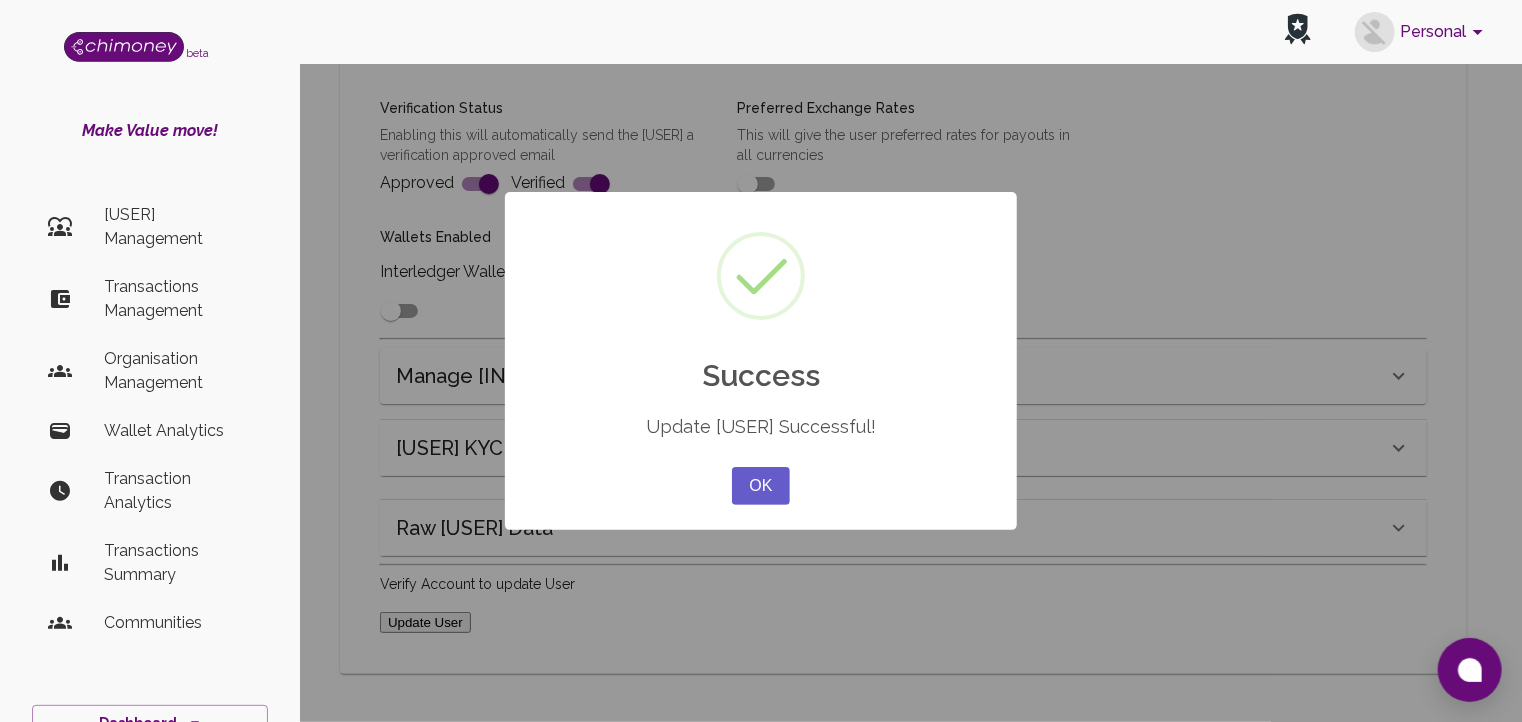 click on "OK" at bounding box center (761, 486) 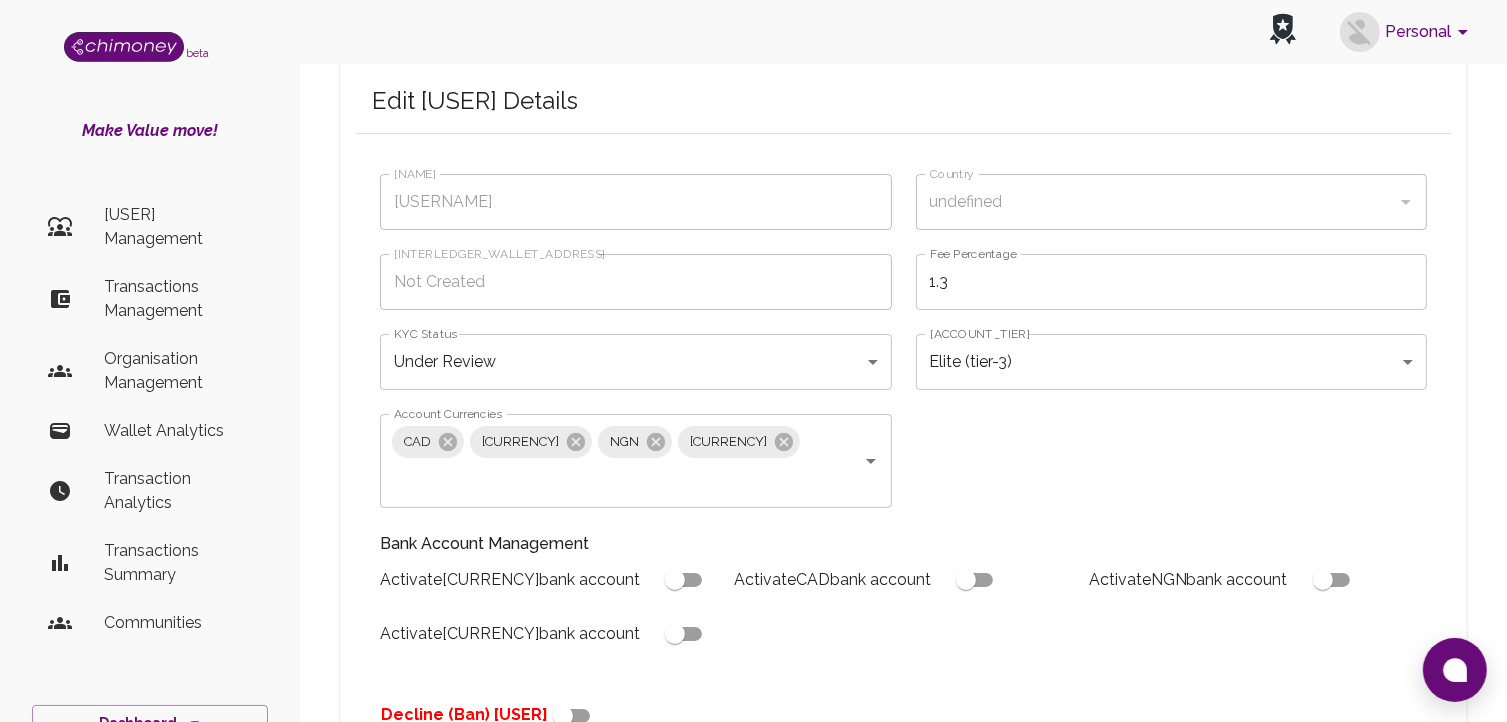 scroll, scrollTop: 0, scrollLeft: 0, axis: both 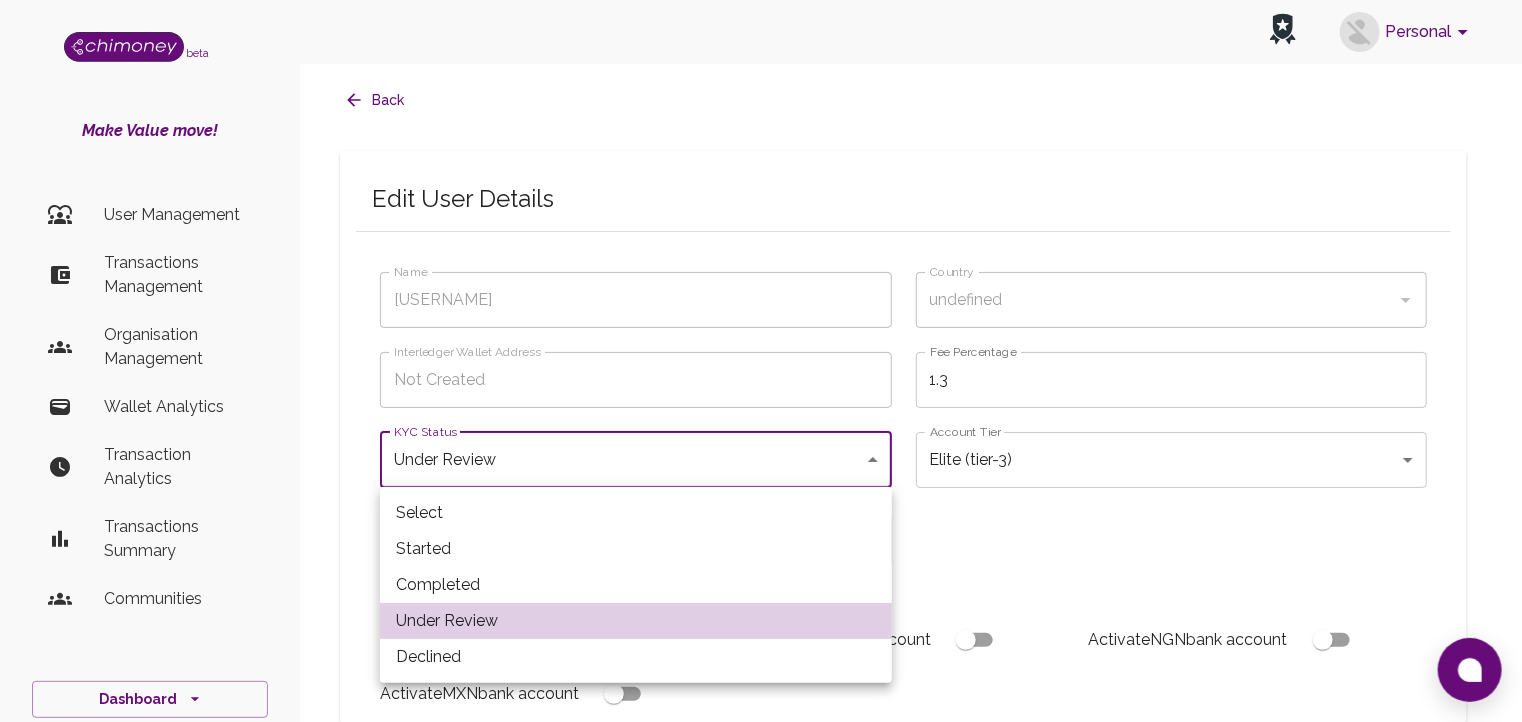 click on "Personal   beta Make Value move! User Management Transactions Management Organisation Management Wallet Analytics Transaction Analytics Transactions Summary Communities Dashboard ©  2025  Chi Technologies Inc.   Back Edit User Details Name [USERNAME] Name Country [COUNTRY] Country Interledger Wallet Address Not Created Interledger Wallet Address Fee Percentage 1.3 Fee Percentage KYC Status Under Review under_review KYC Status Account Tier Elite (tier-3)   tier-3 Account Tier Account Currencies CAD USD NGN MXN Account Currencies Bank Account Management Activate  USD  bank account Activate  CAD  bank account Activate  NGN  bank account Activate  MXN  bank account Decline (Ban) User     Verification Status Enabling this will automatically send the user a verification approved email   Approved      Verified     Preferred Exchange Rates This will give the user preferred rates for payouts in all currencies Wallets Enabled Interledger Wallet       Crypto Wallet       Reset Crypto Wallet   Manage Interledger Wallet ." at bounding box center (761, 794) 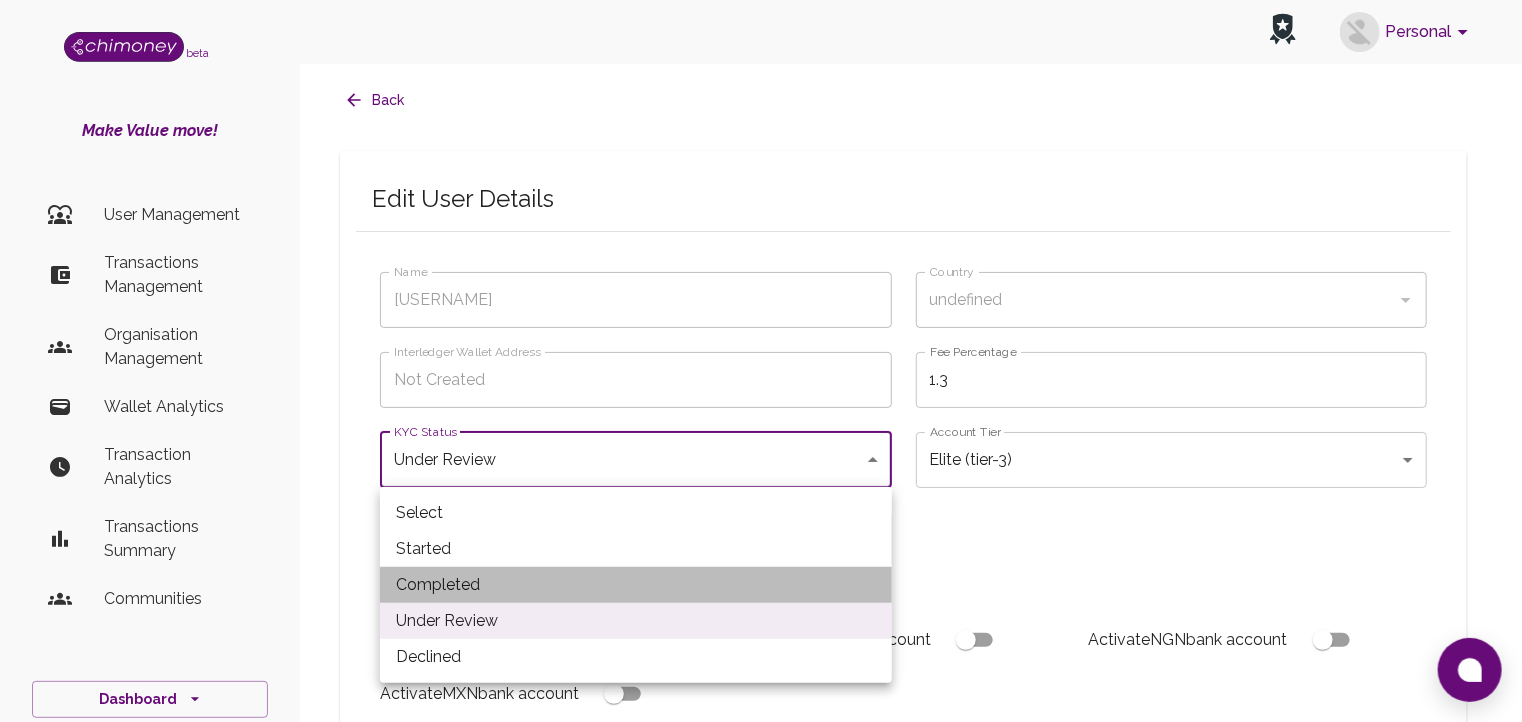 click on "Completed" at bounding box center [636, 585] 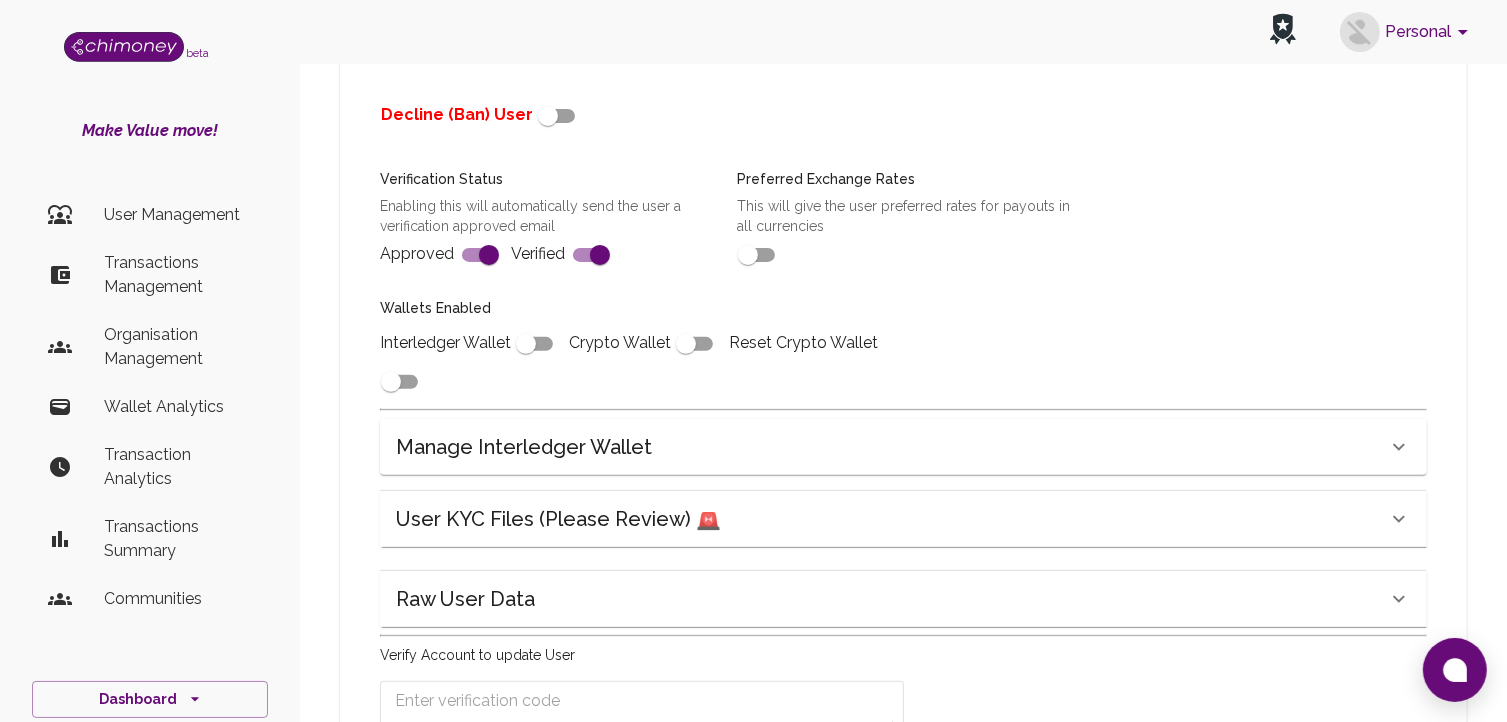 scroll, scrollTop: 859, scrollLeft: 0, axis: vertical 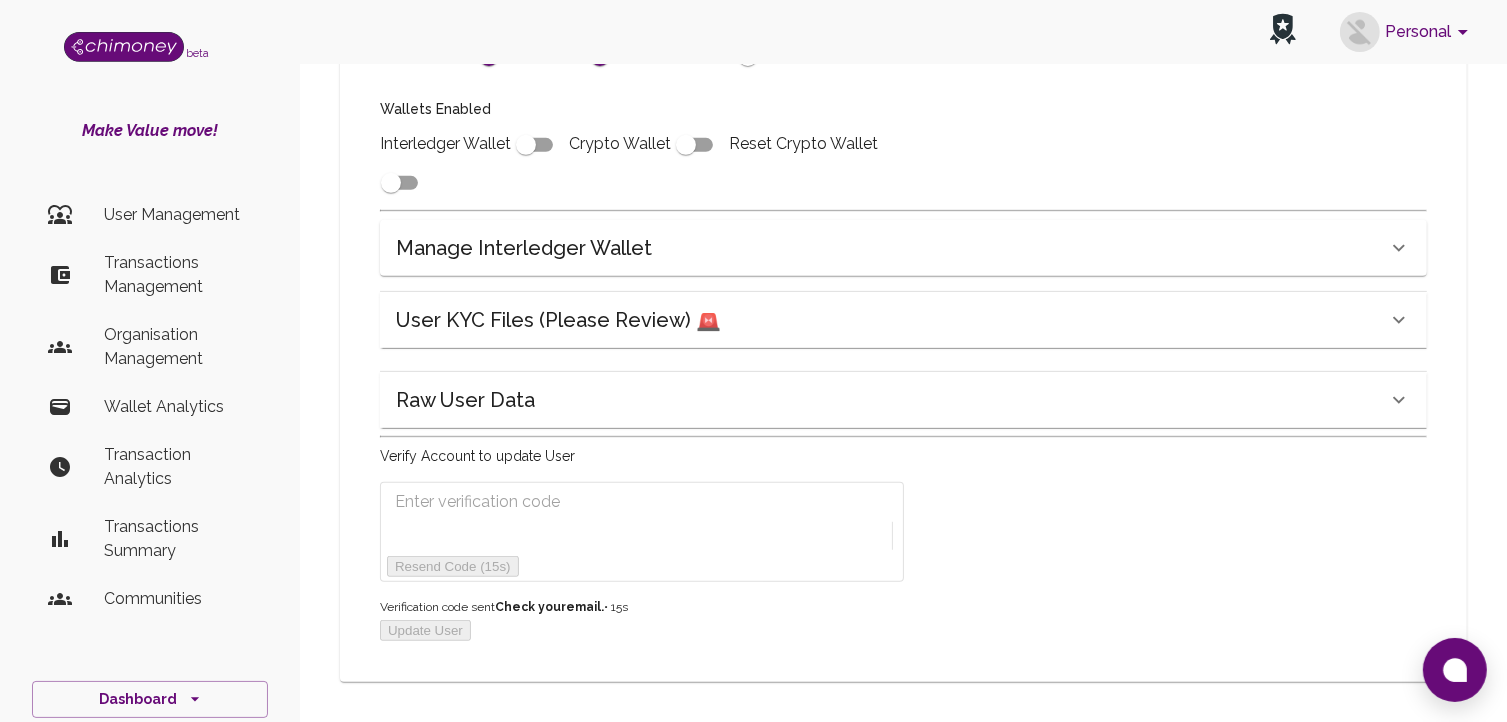 click at bounding box center (494, 502) 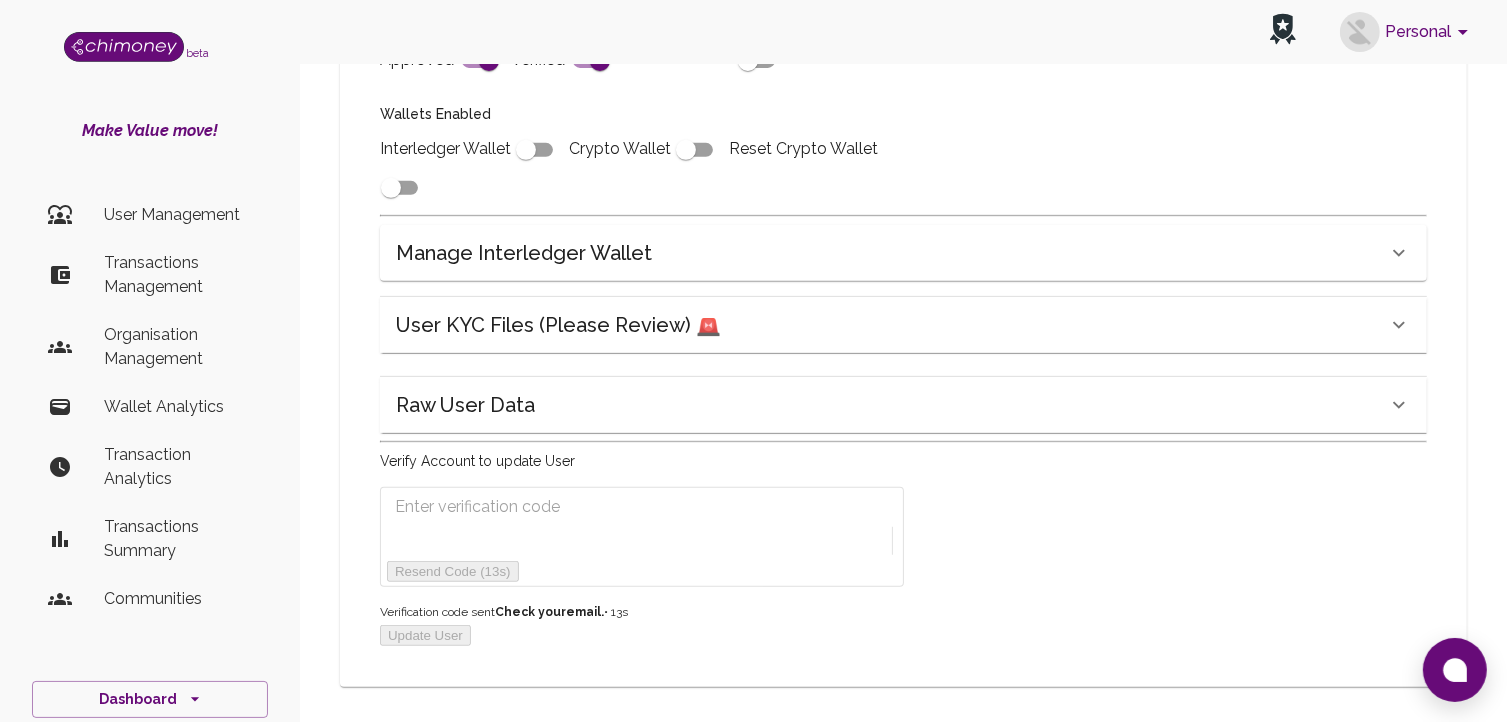 scroll, scrollTop: 859, scrollLeft: 0, axis: vertical 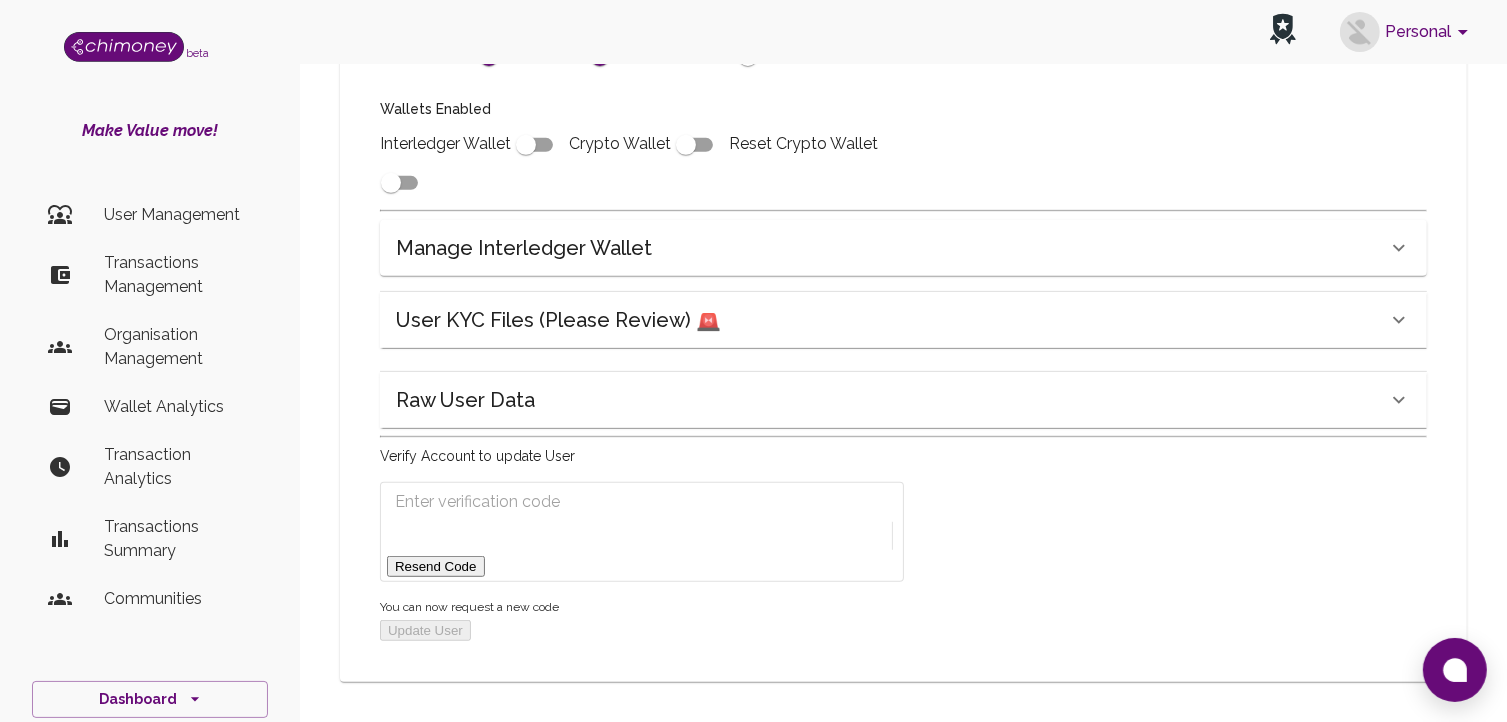 click on "Resend Code" at bounding box center (436, 566) 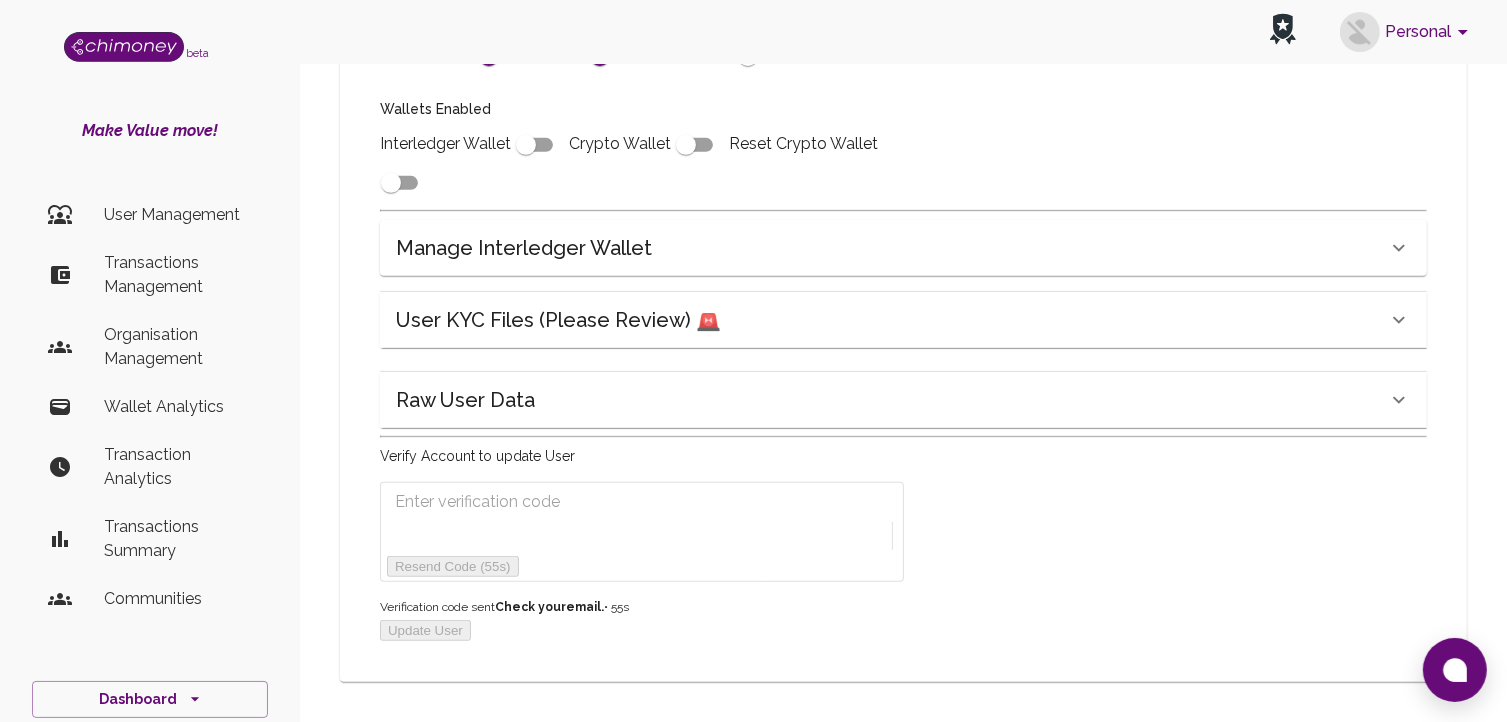 click at bounding box center [494, 502] 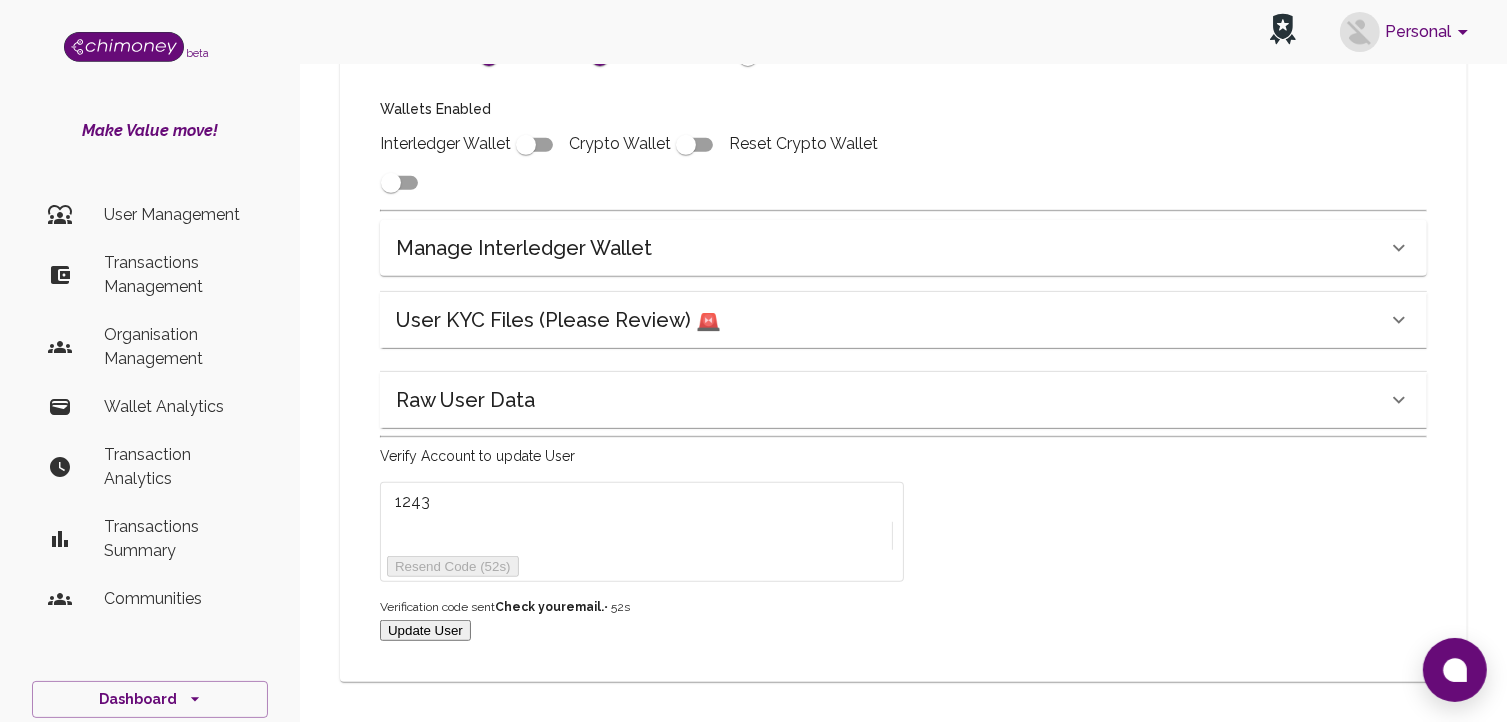 type on "1243" 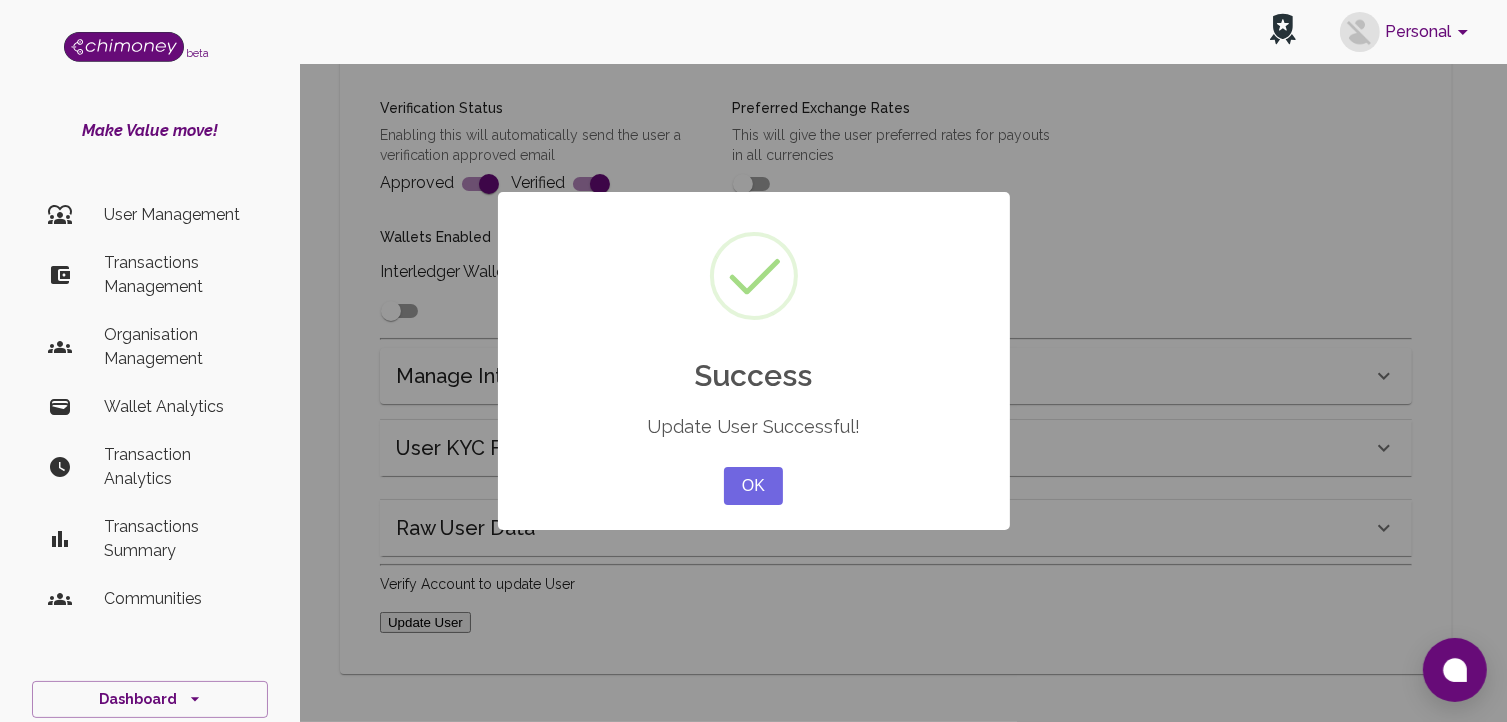scroll, scrollTop: 780, scrollLeft: 0, axis: vertical 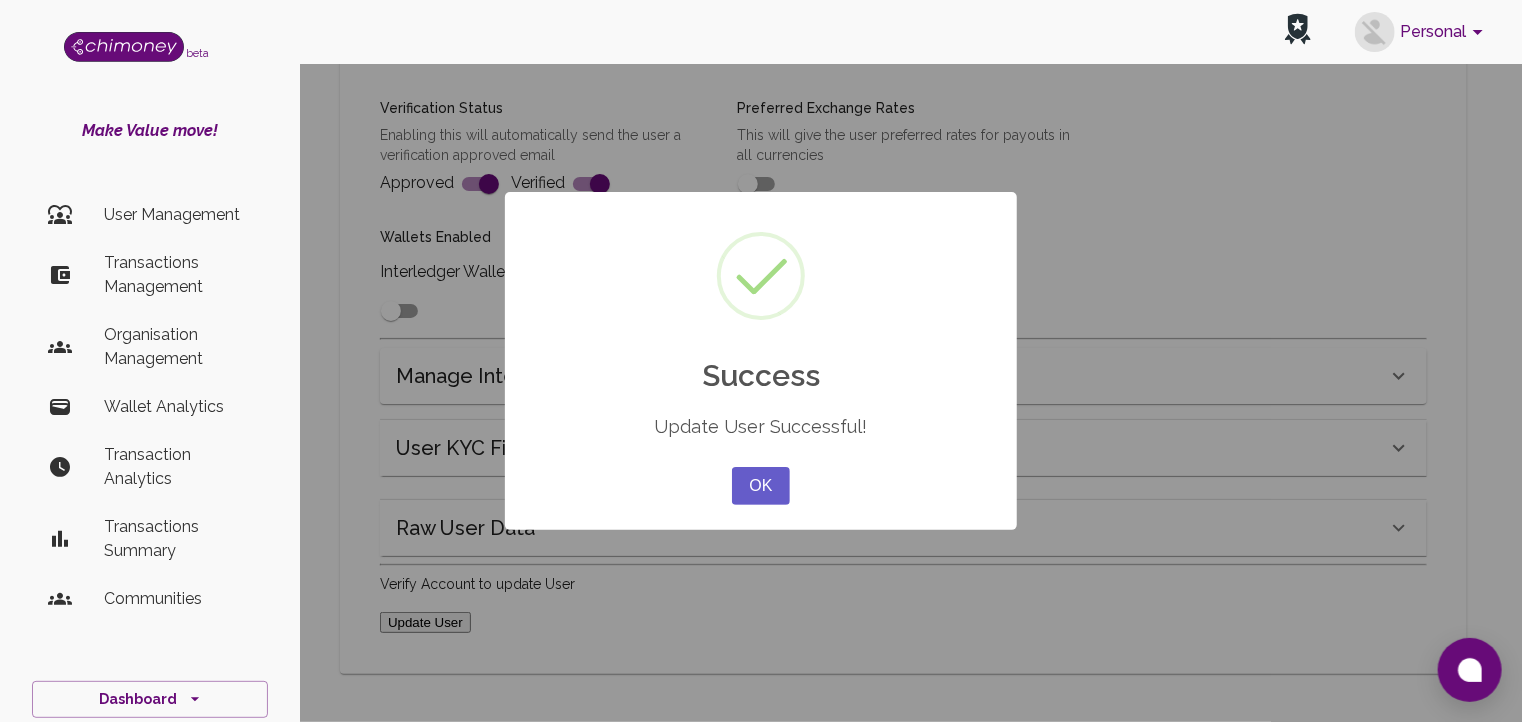 click on "••" at bounding box center [761, 486] 